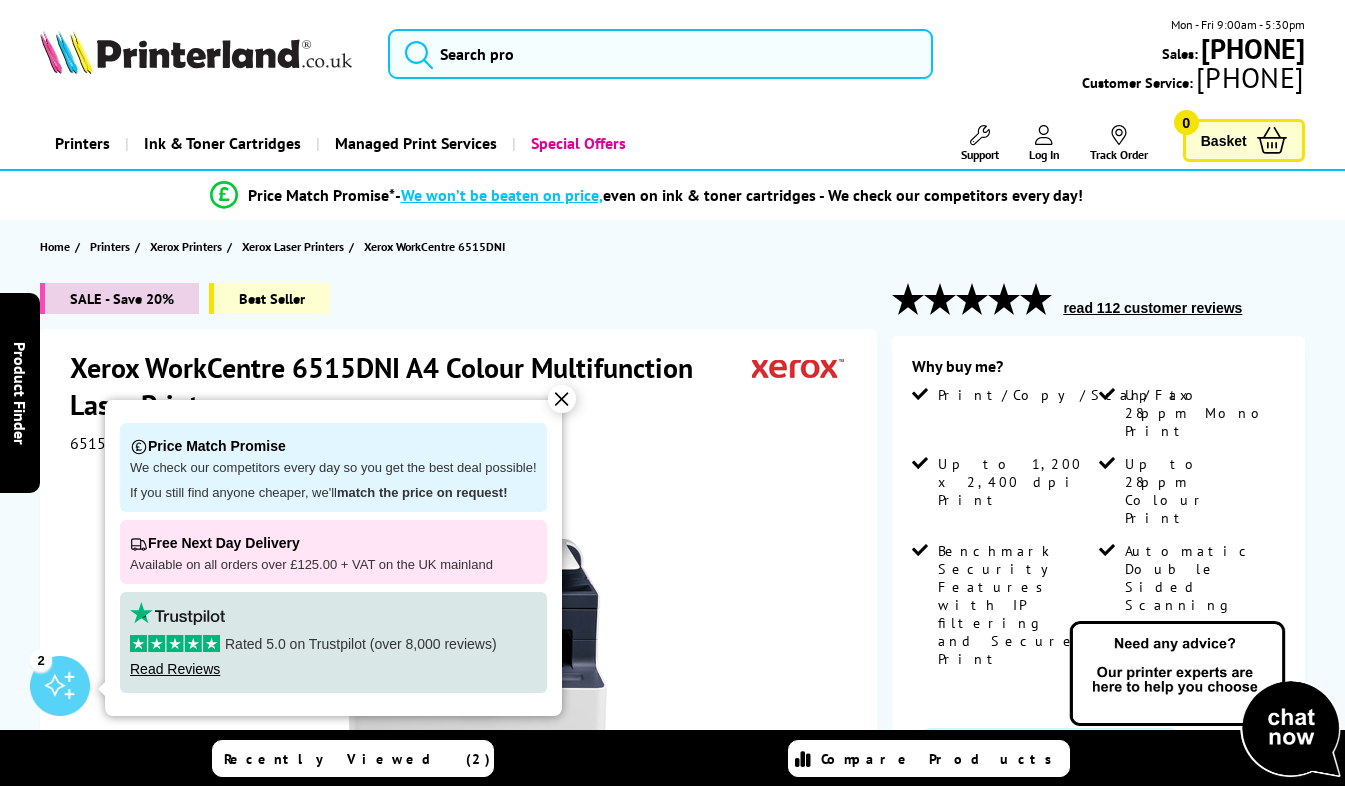 scroll, scrollTop: 0, scrollLeft: 0, axis: both 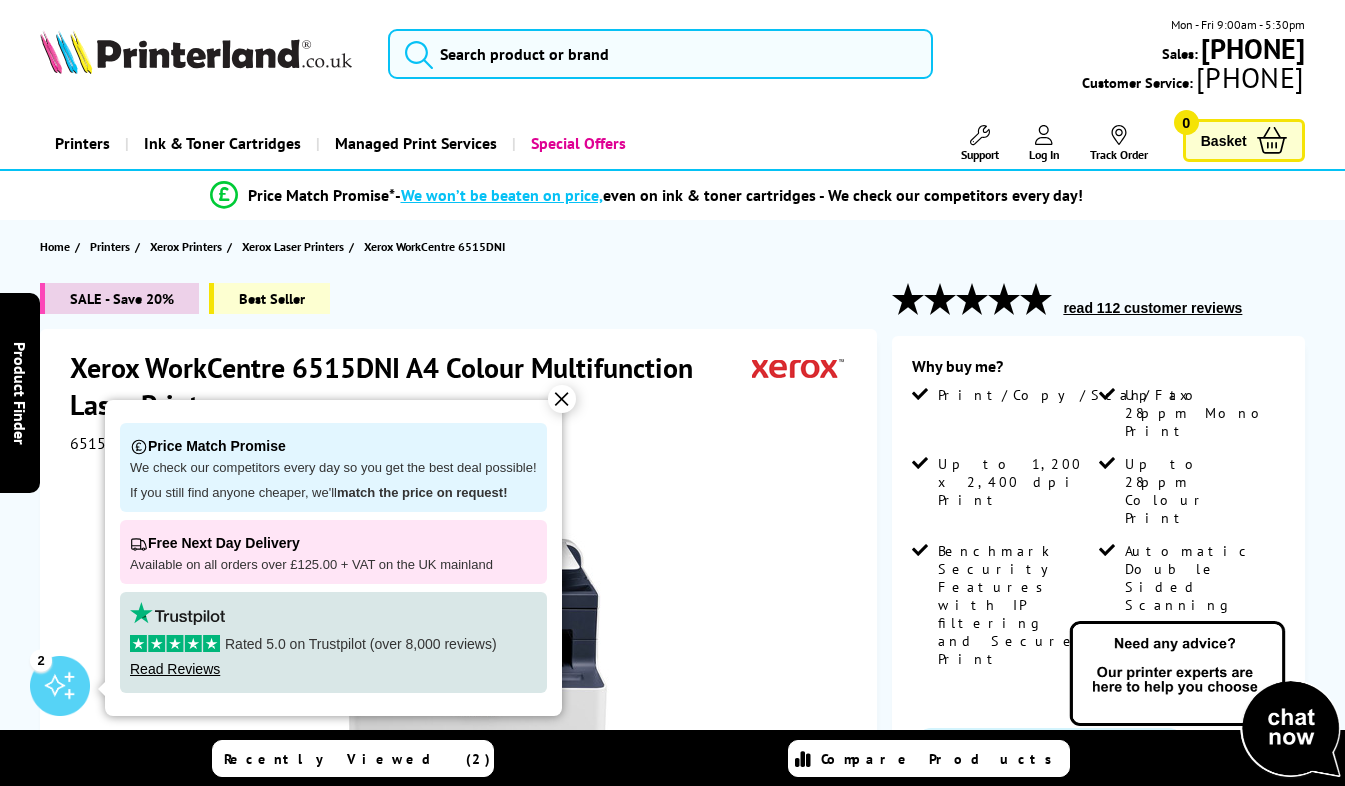 click on "✕" at bounding box center (562, 399) 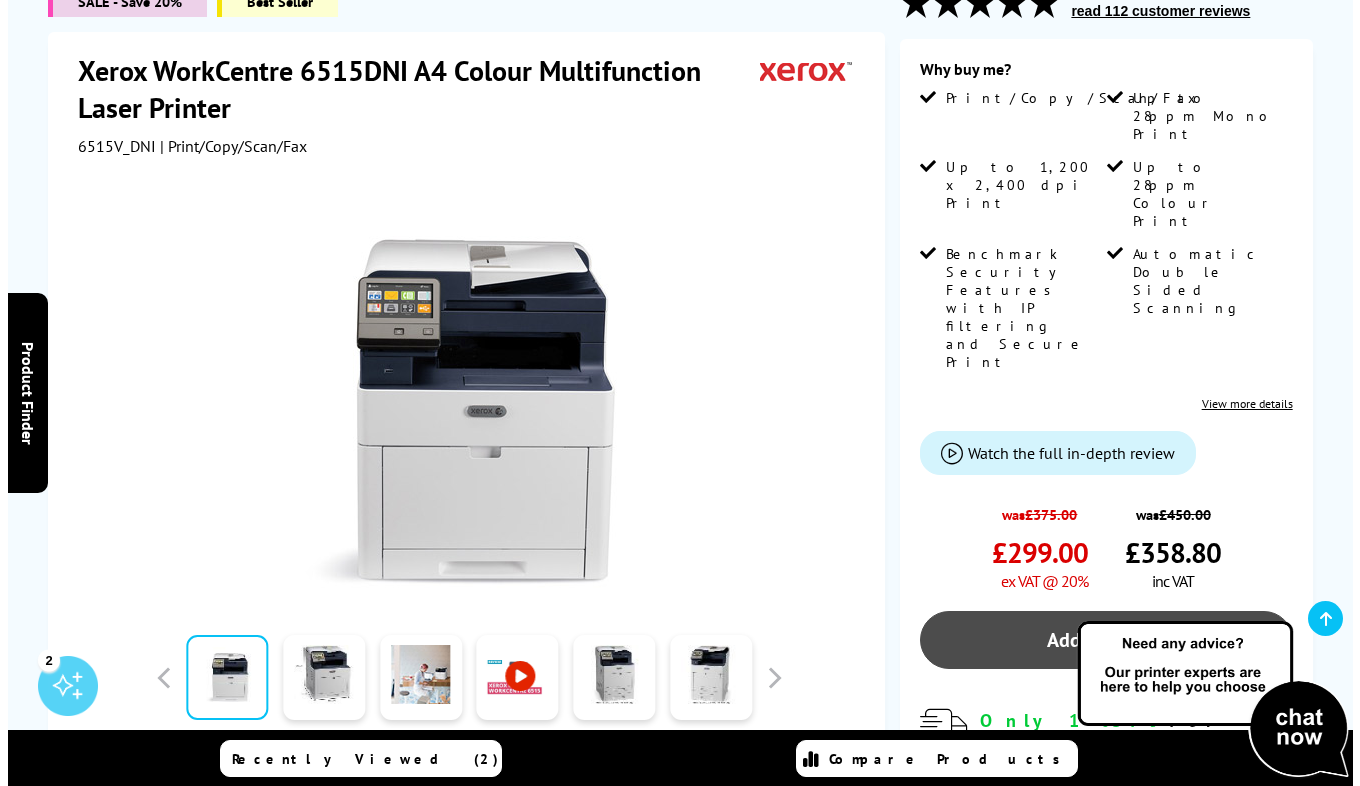 scroll, scrollTop: 400, scrollLeft: 0, axis: vertical 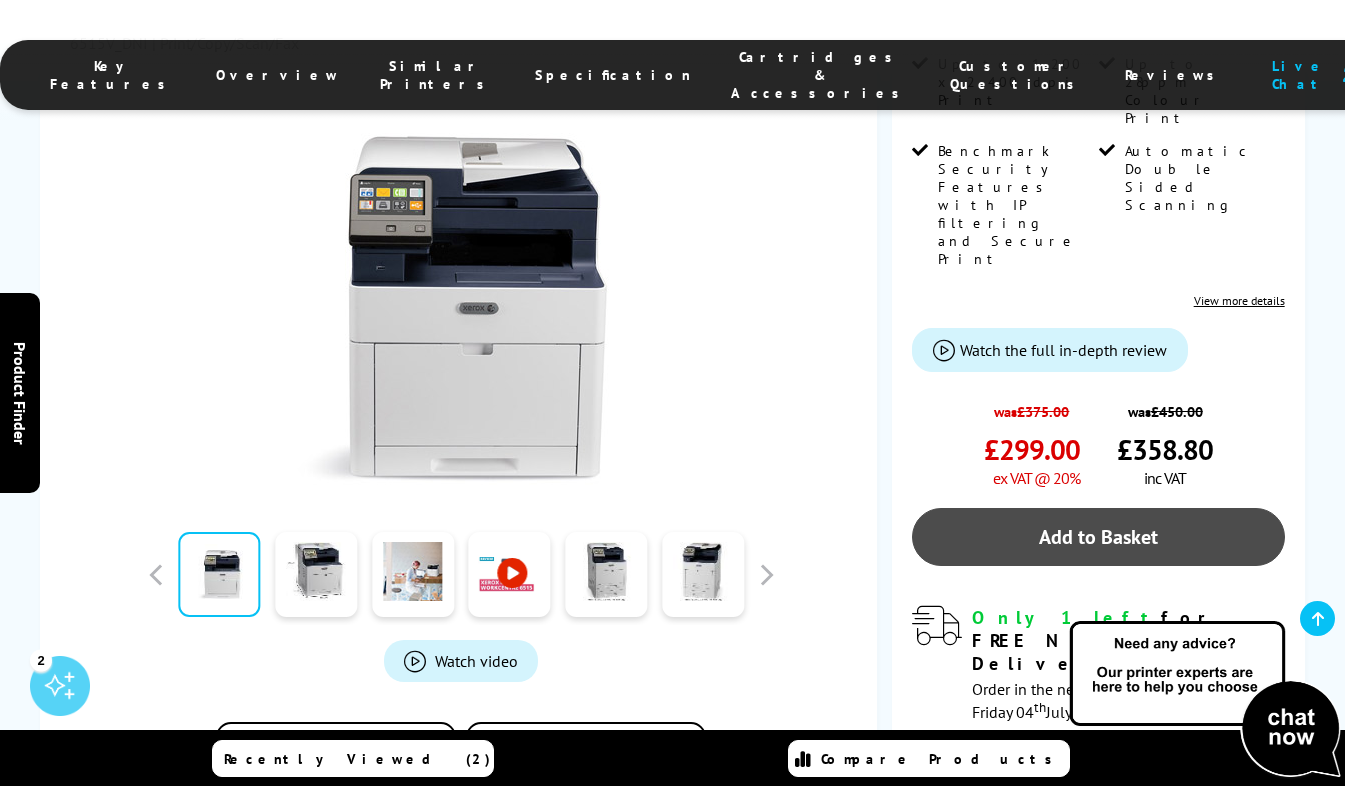click on "Add to Basket" at bounding box center [1098, 537] 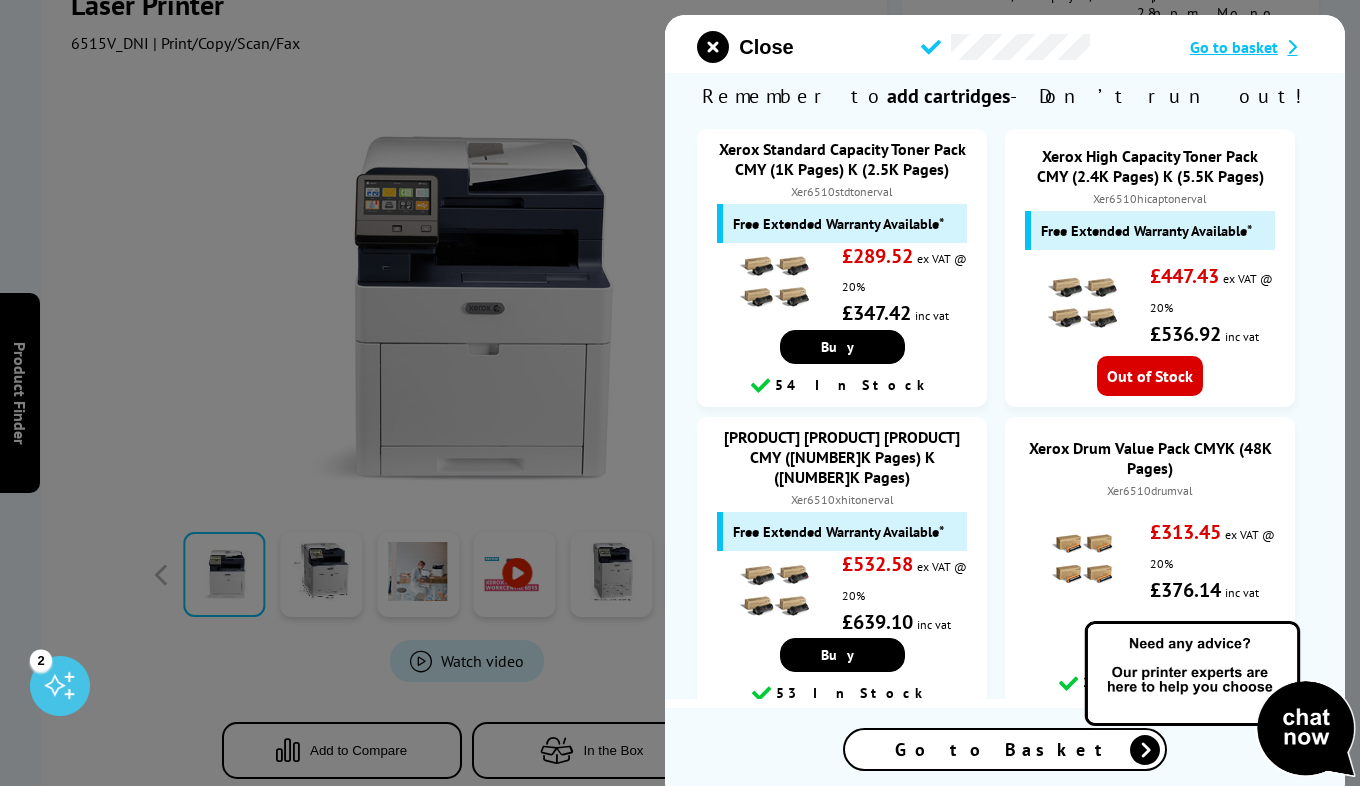 click on "Go to basket" at bounding box center (1234, 47) 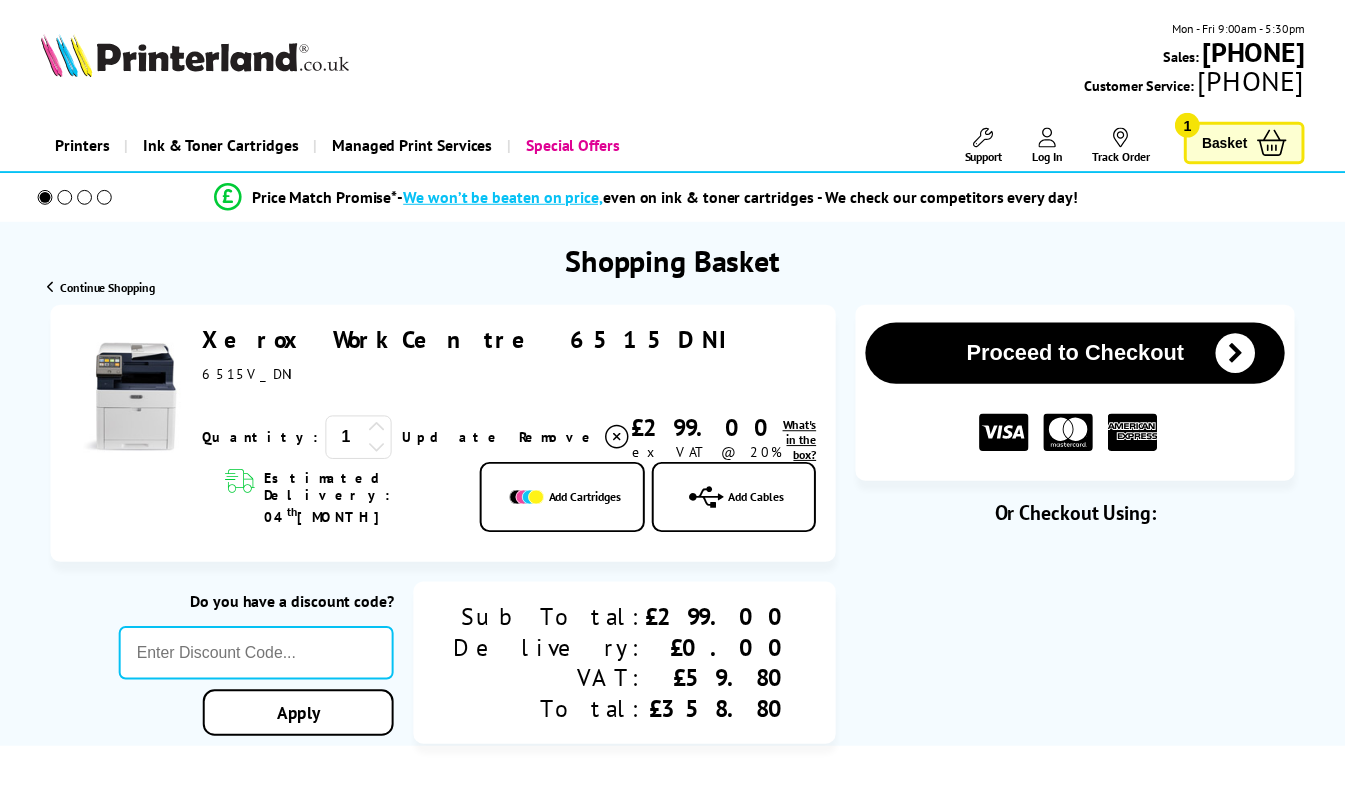 scroll, scrollTop: 0, scrollLeft: 0, axis: both 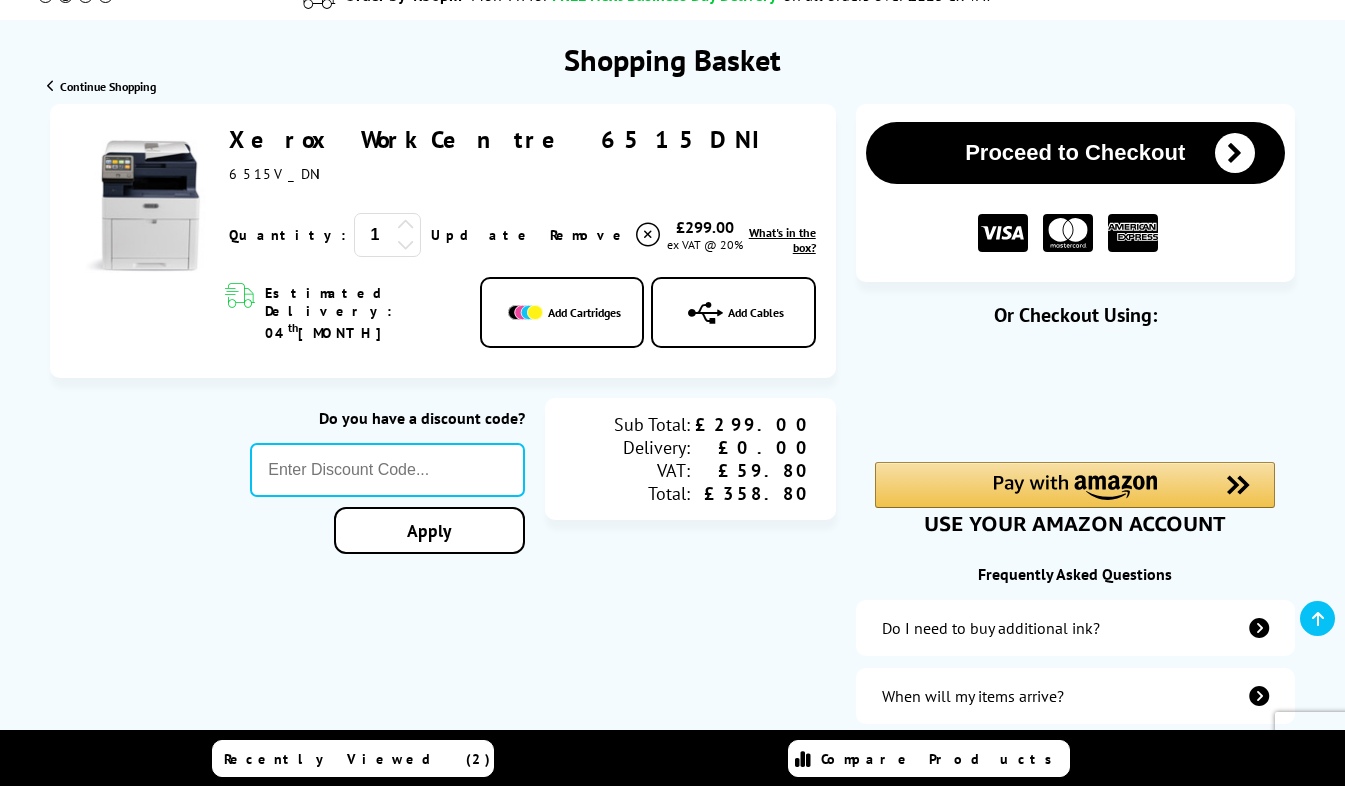 click on "Proceed to Checkout" at bounding box center (1075, 153) 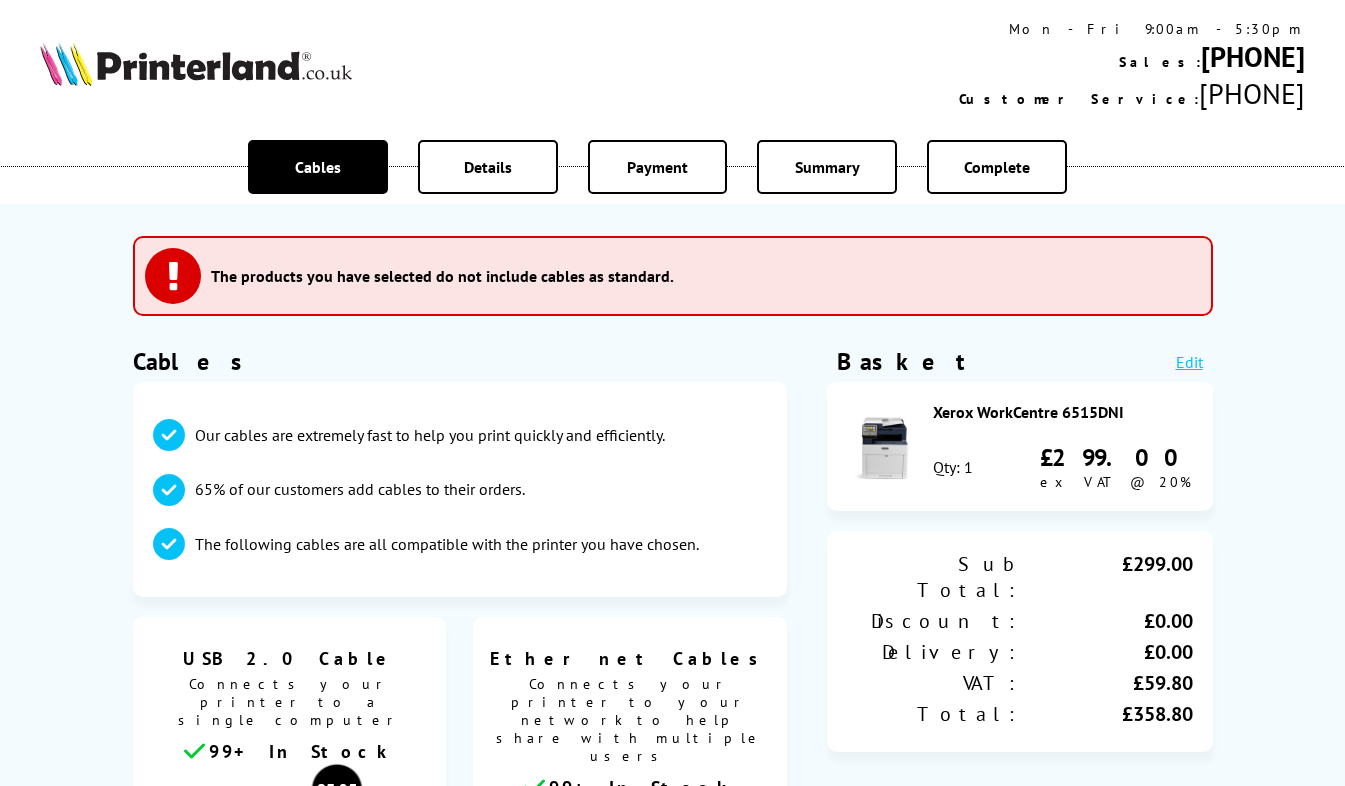 scroll, scrollTop: 0, scrollLeft: 0, axis: both 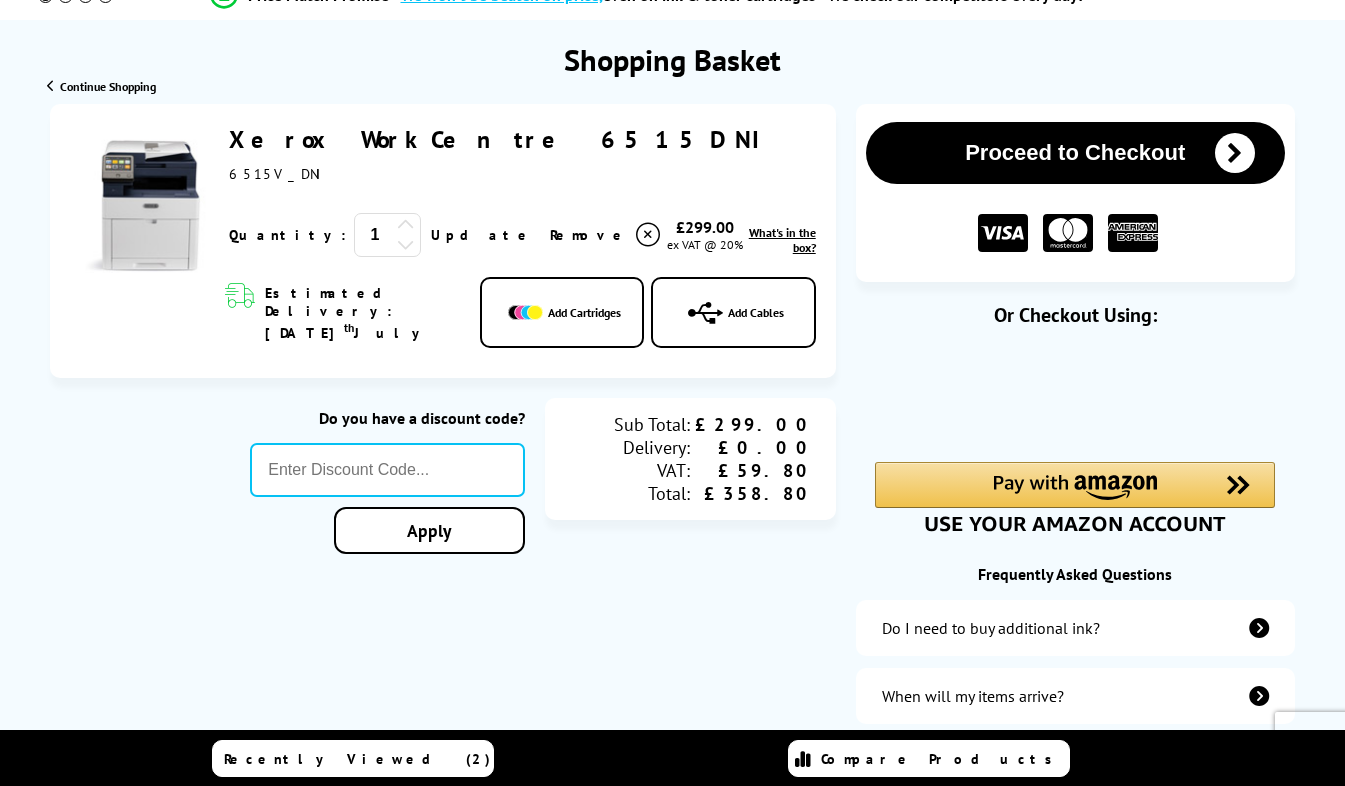 click on "Xerox WorkCentre 6515DNI" at bounding box center (500, 139) 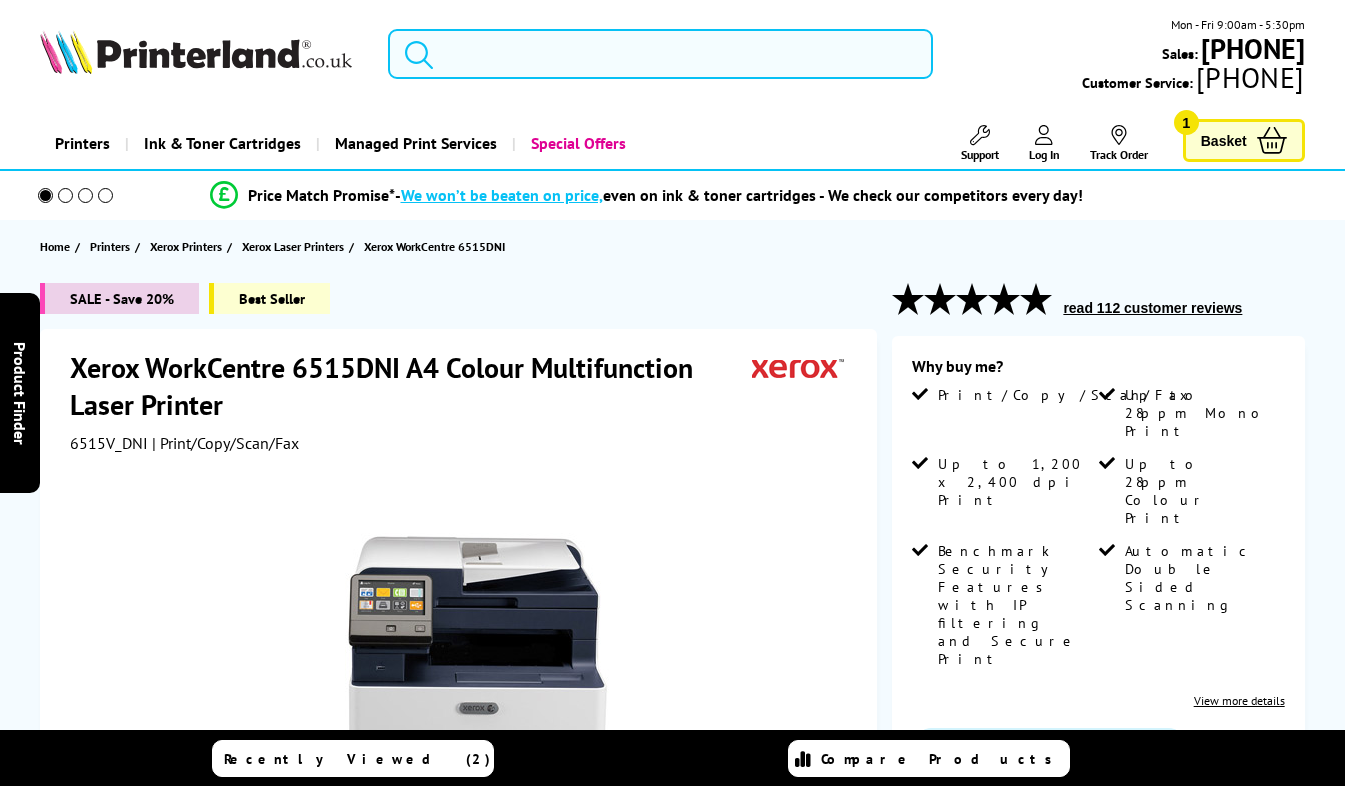 scroll, scrollTop: 0, scrollLeft: 0, axis: both 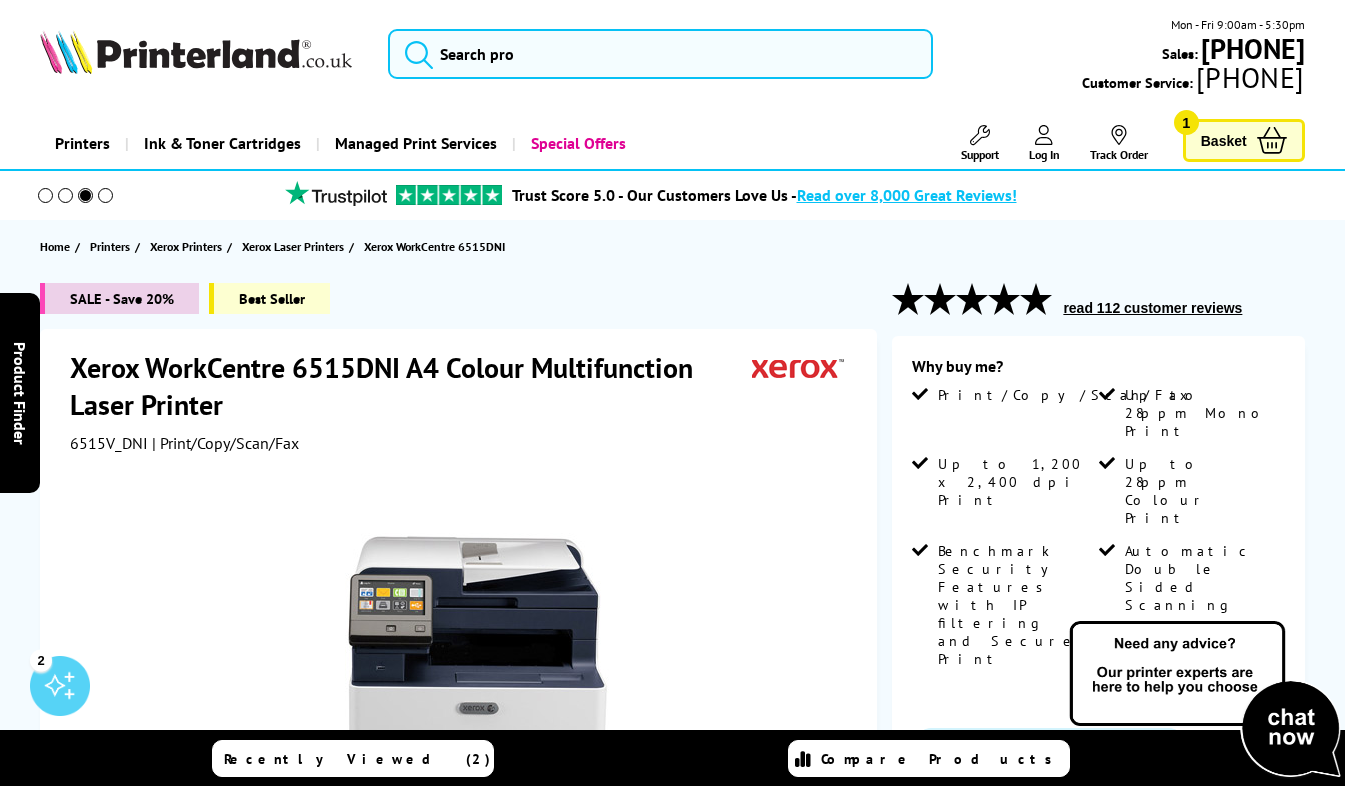 click at bounding box center (1272, 140) 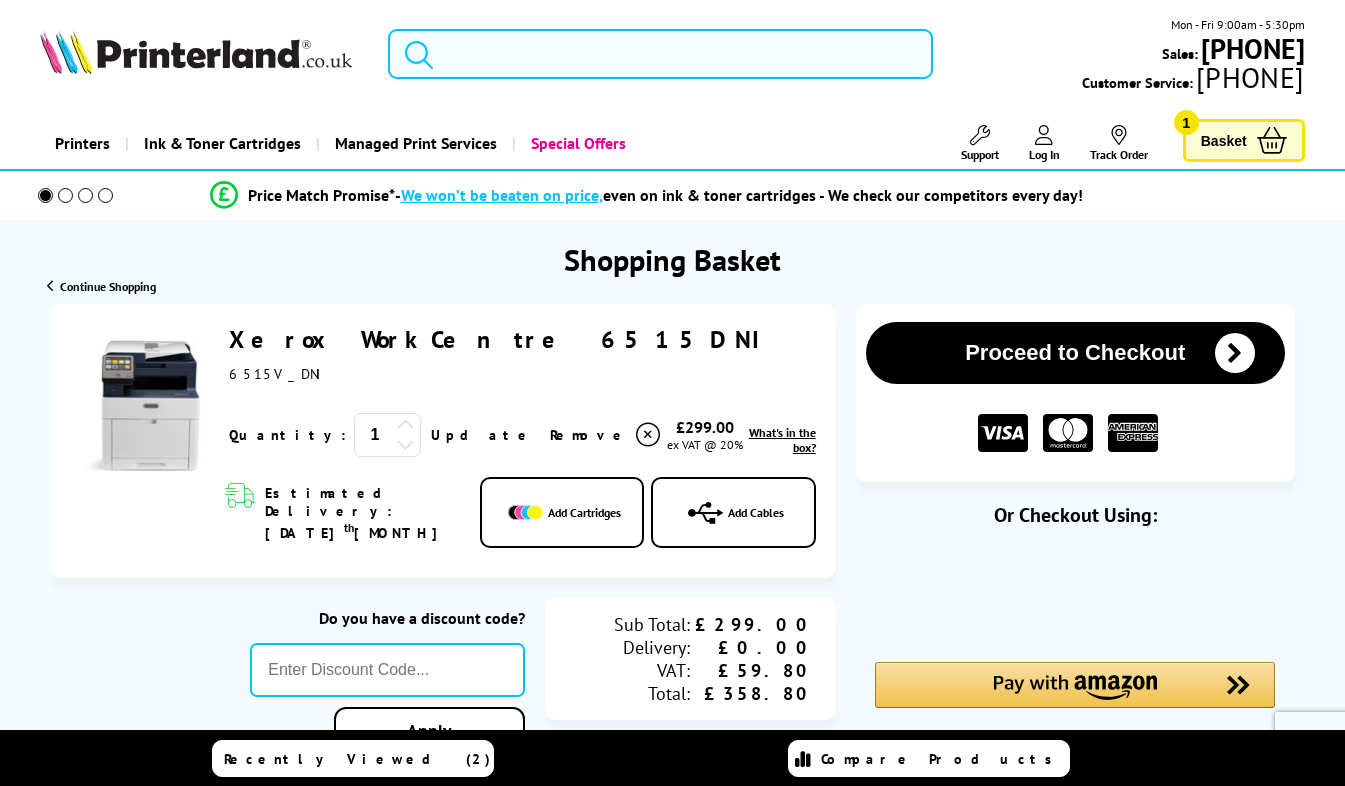 scroll, scrollTop: 0, scrollLeft: 0, axis: both 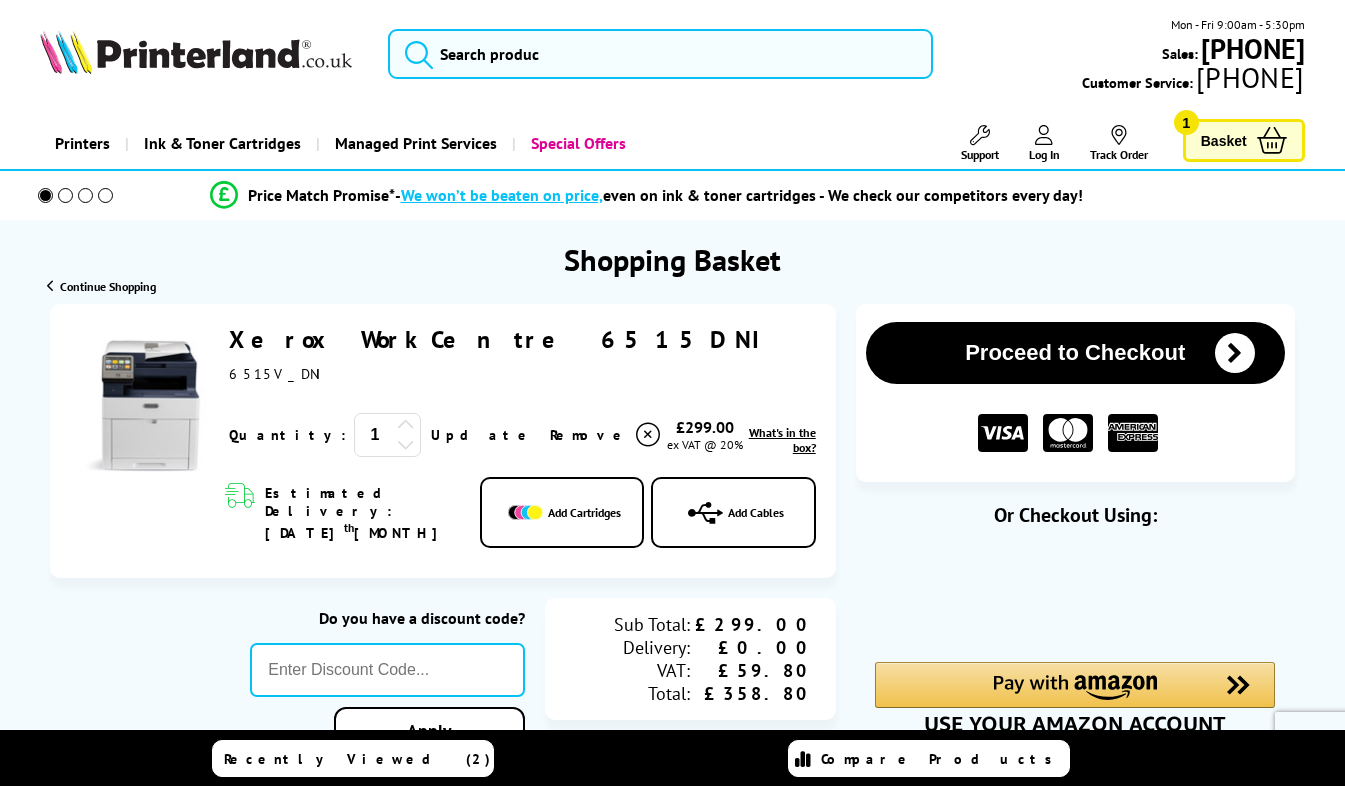 click on "Proceed to Checkout" at bounding box center (1075, 353) 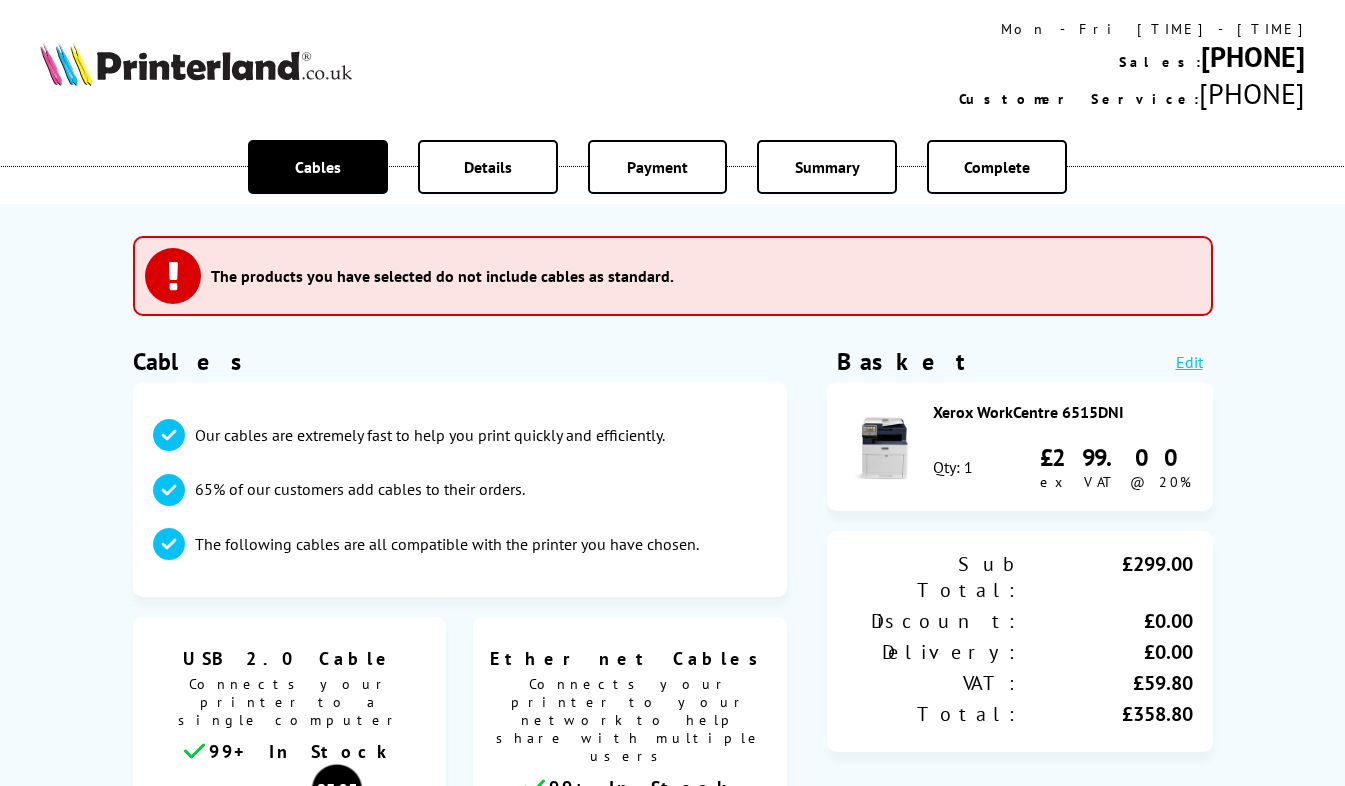 scroll, scrollTop: 0, scrollLeft: 0, axis: both 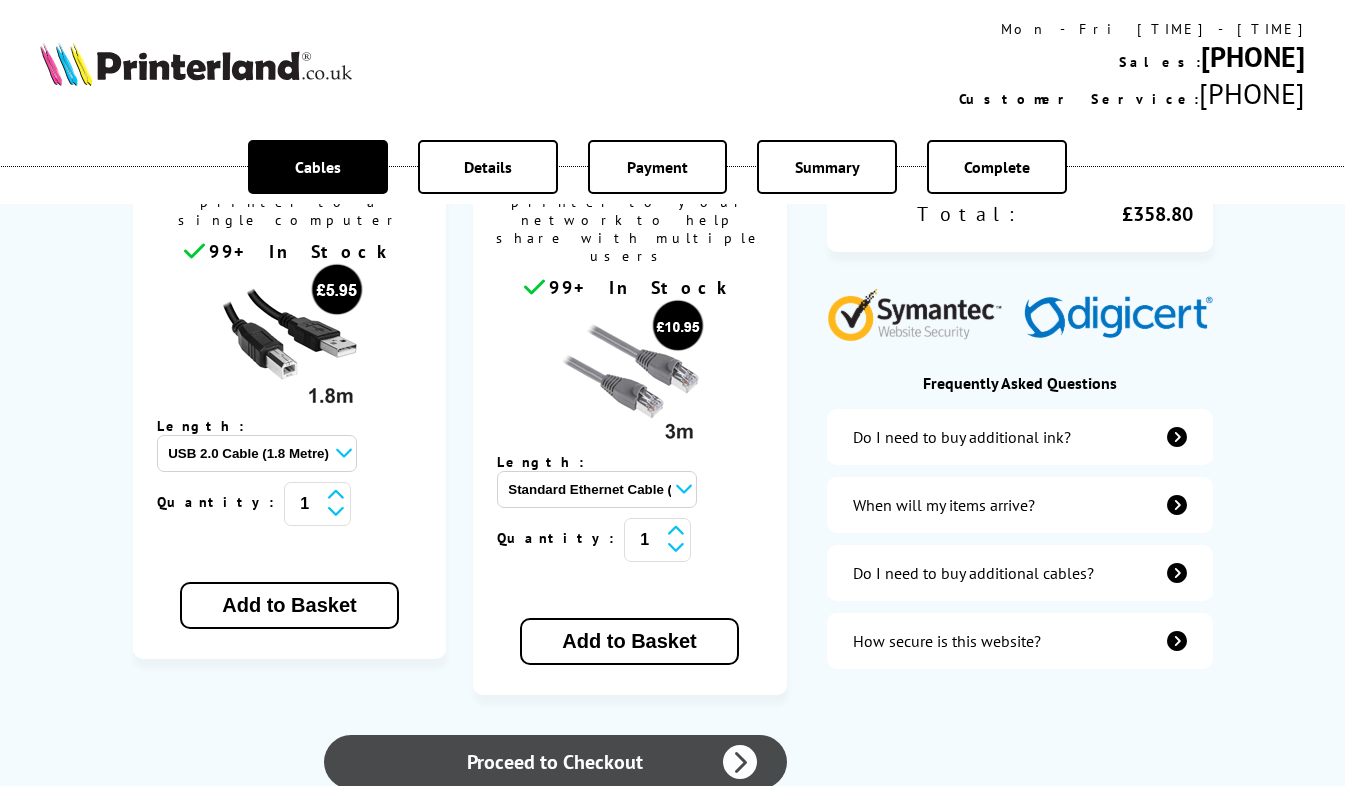 click on "Proceed to Checkout" at bounding box center [555, 762] 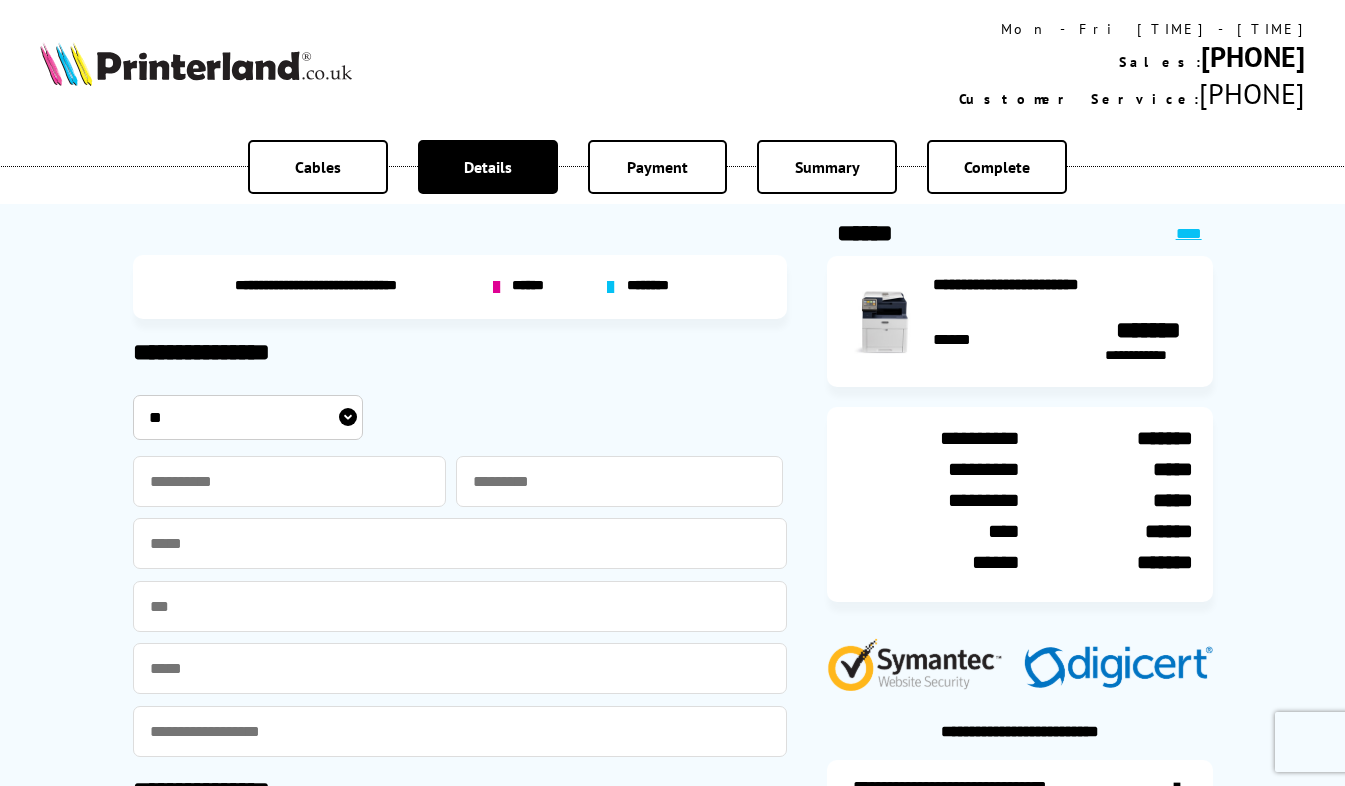 scroll, scrollTop: 0, scrollLeft: 0, axis: both 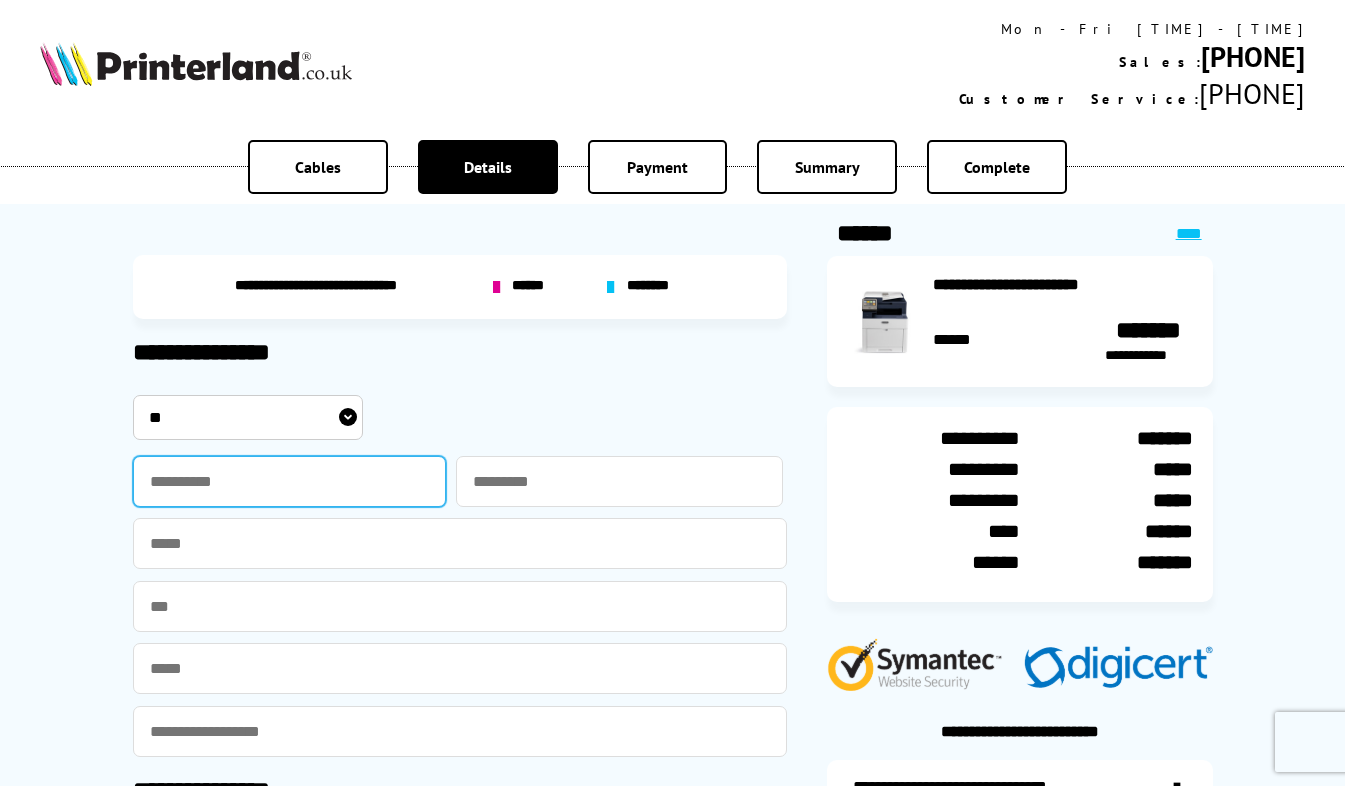 click at bounding box center [290, 481] 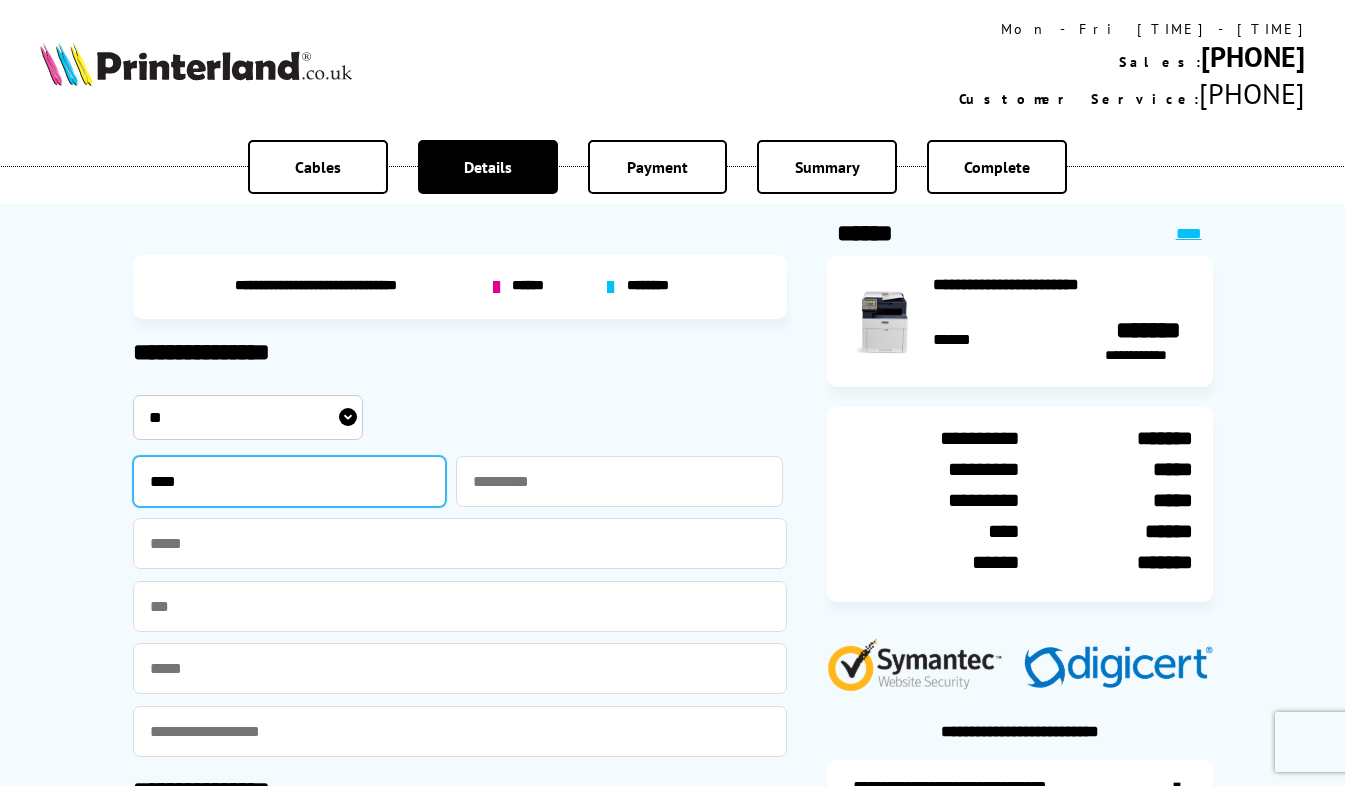 type on "****" 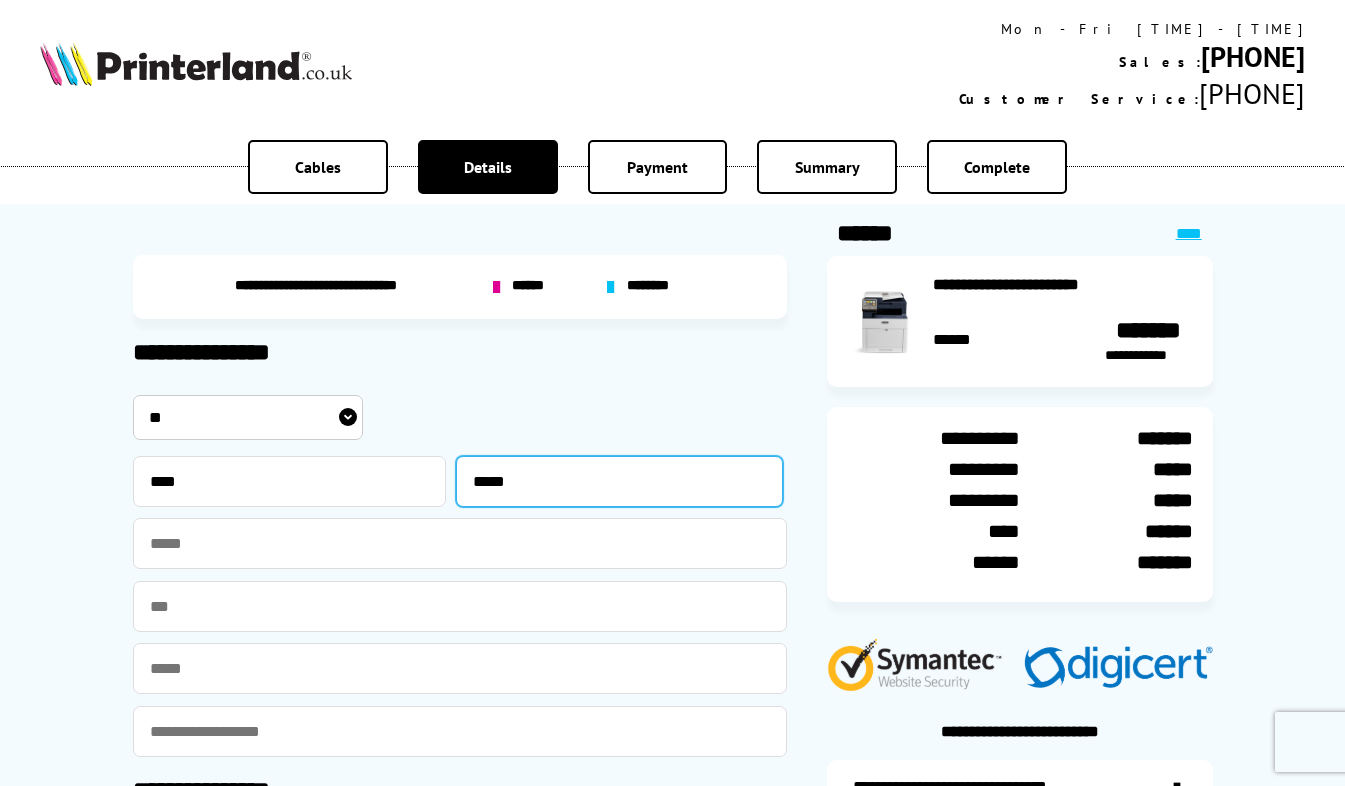 type on "*****" 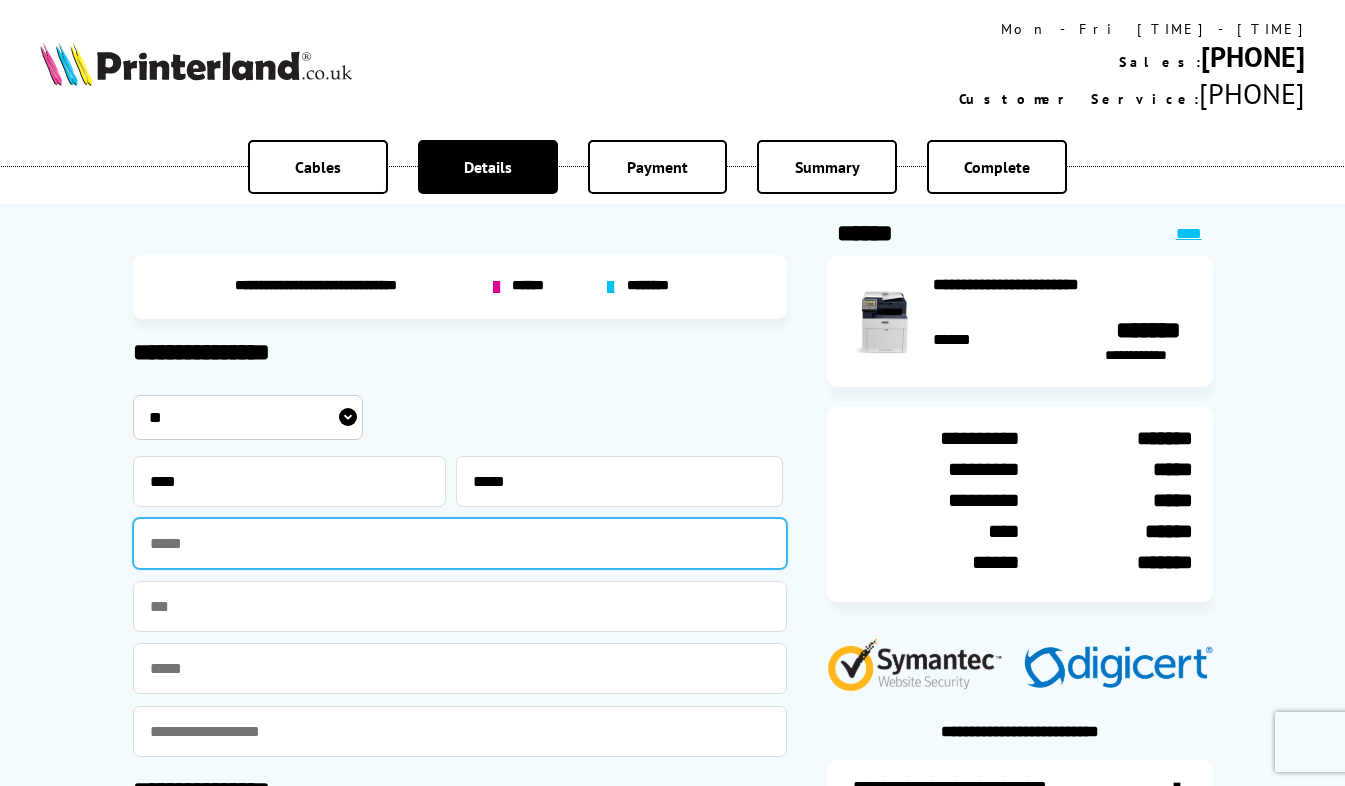 click at bounding box center [460, 543] 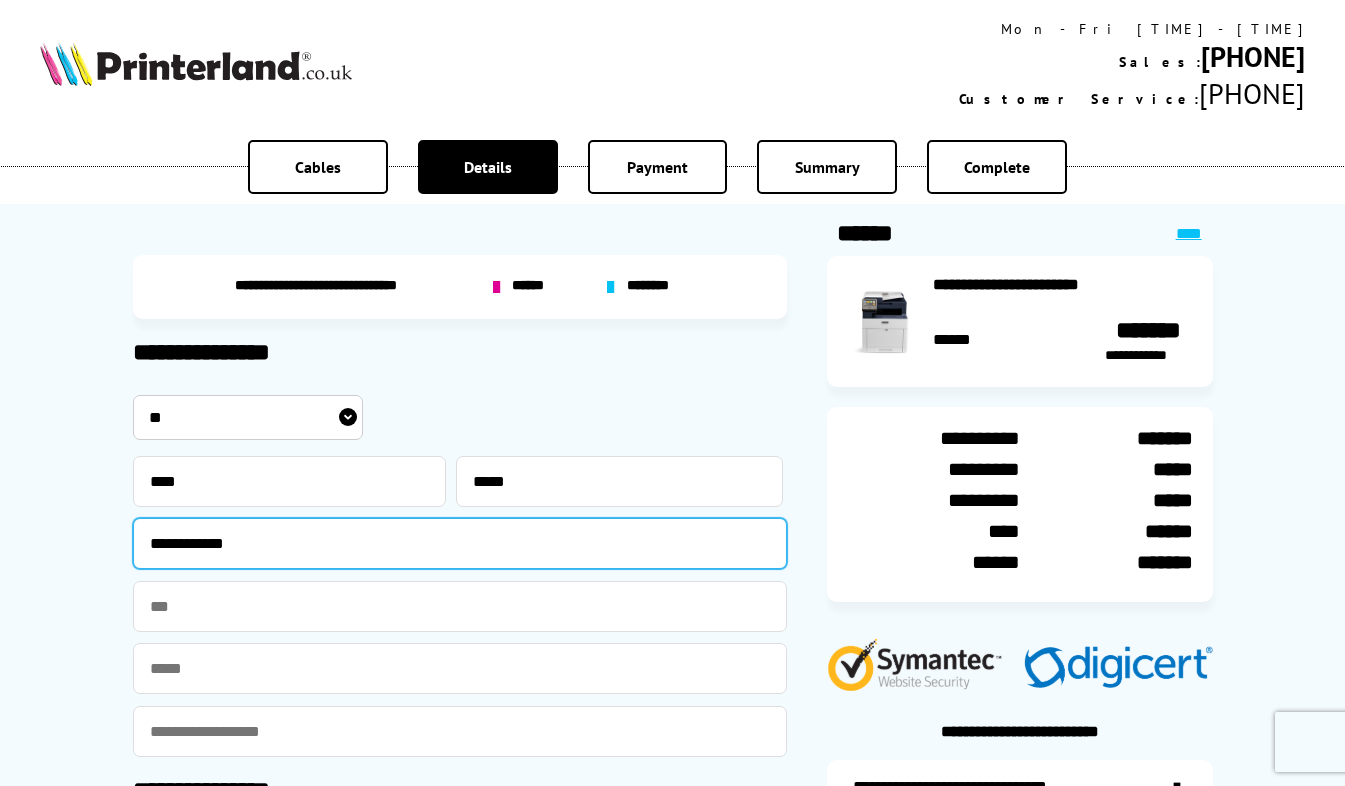 type on "**********" 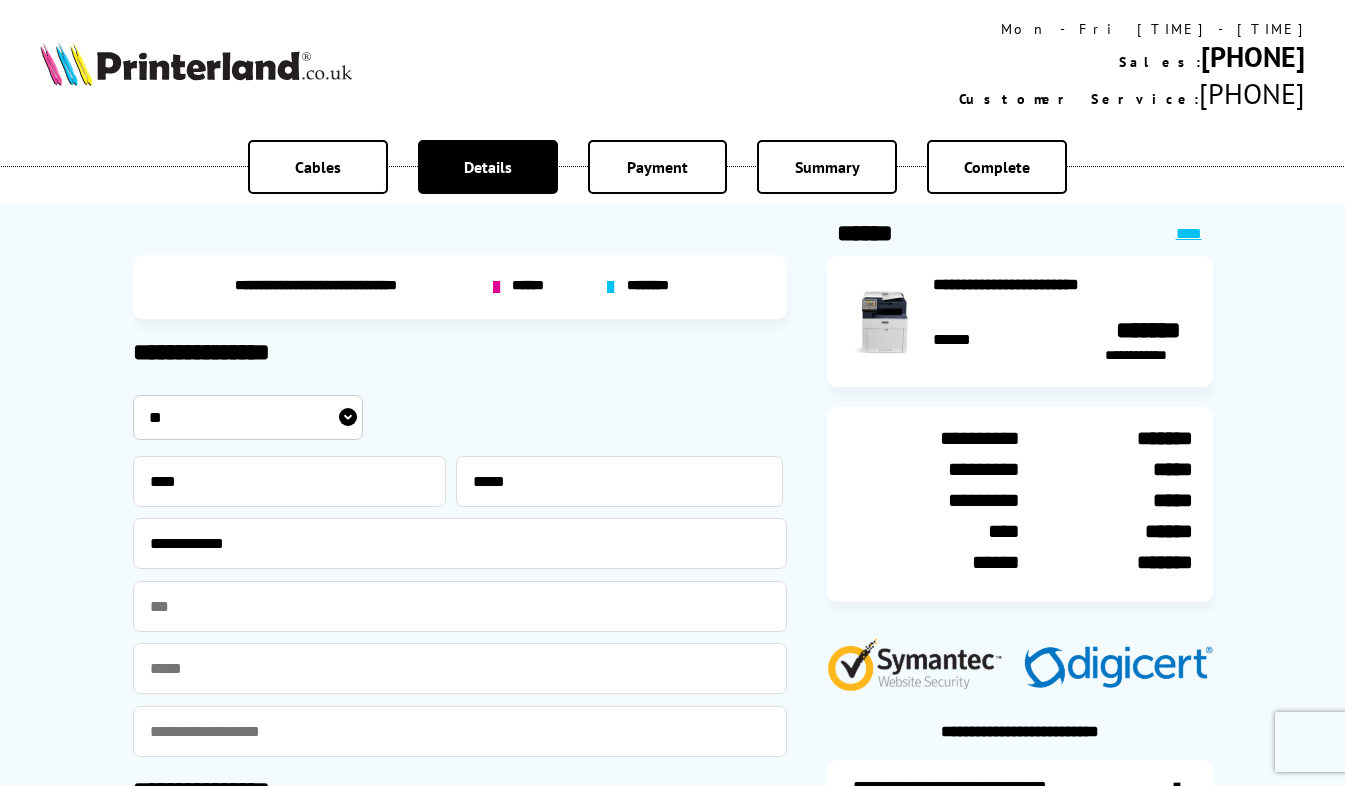 click at bounding box center [460, 668] 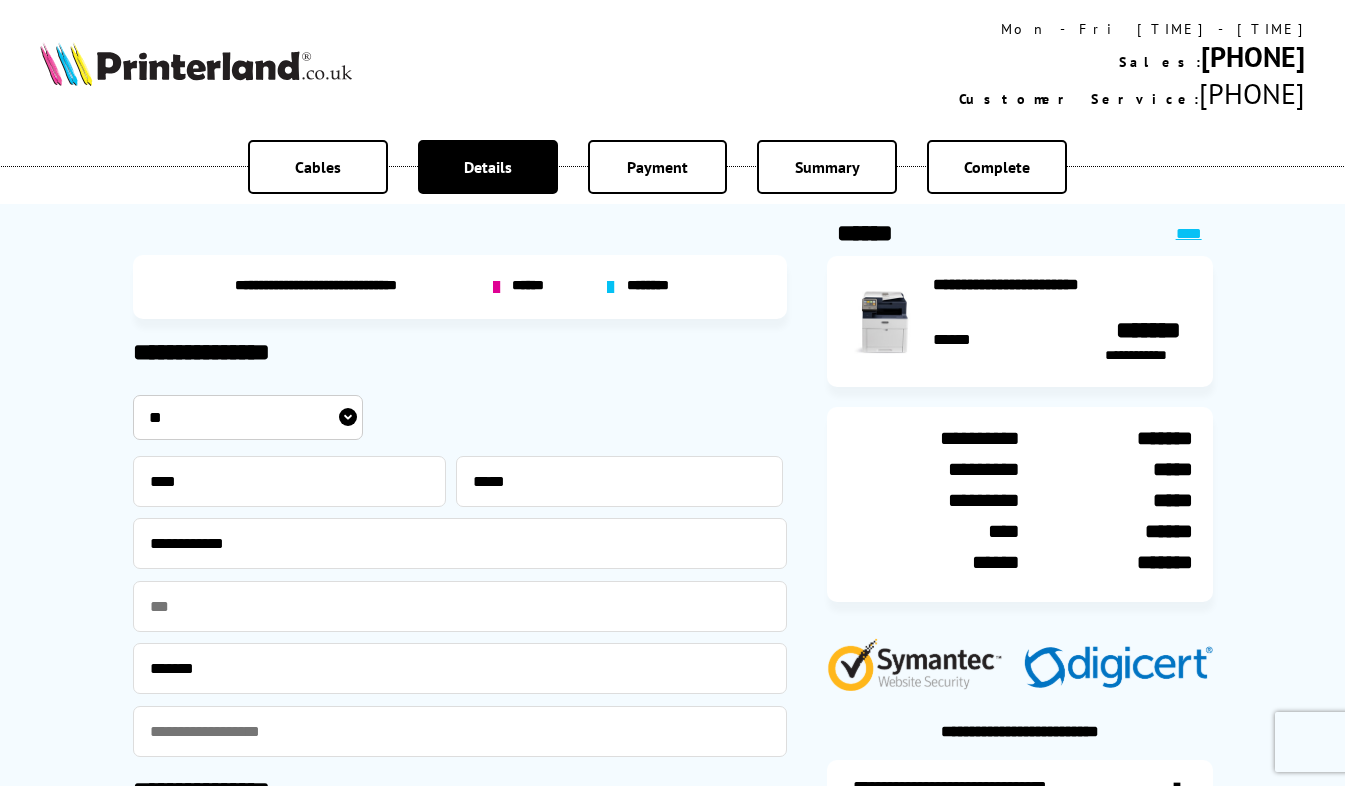 type on "**********" 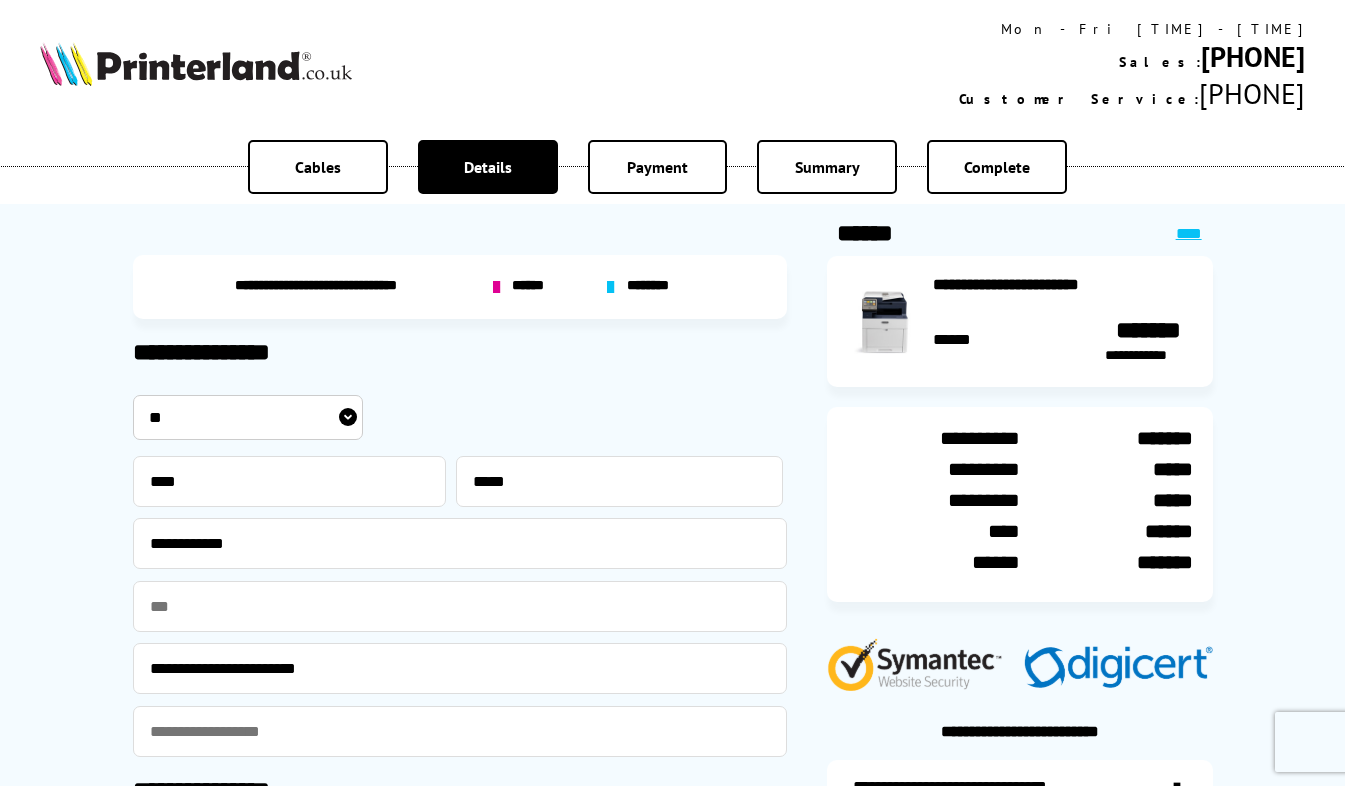 type on "**********" 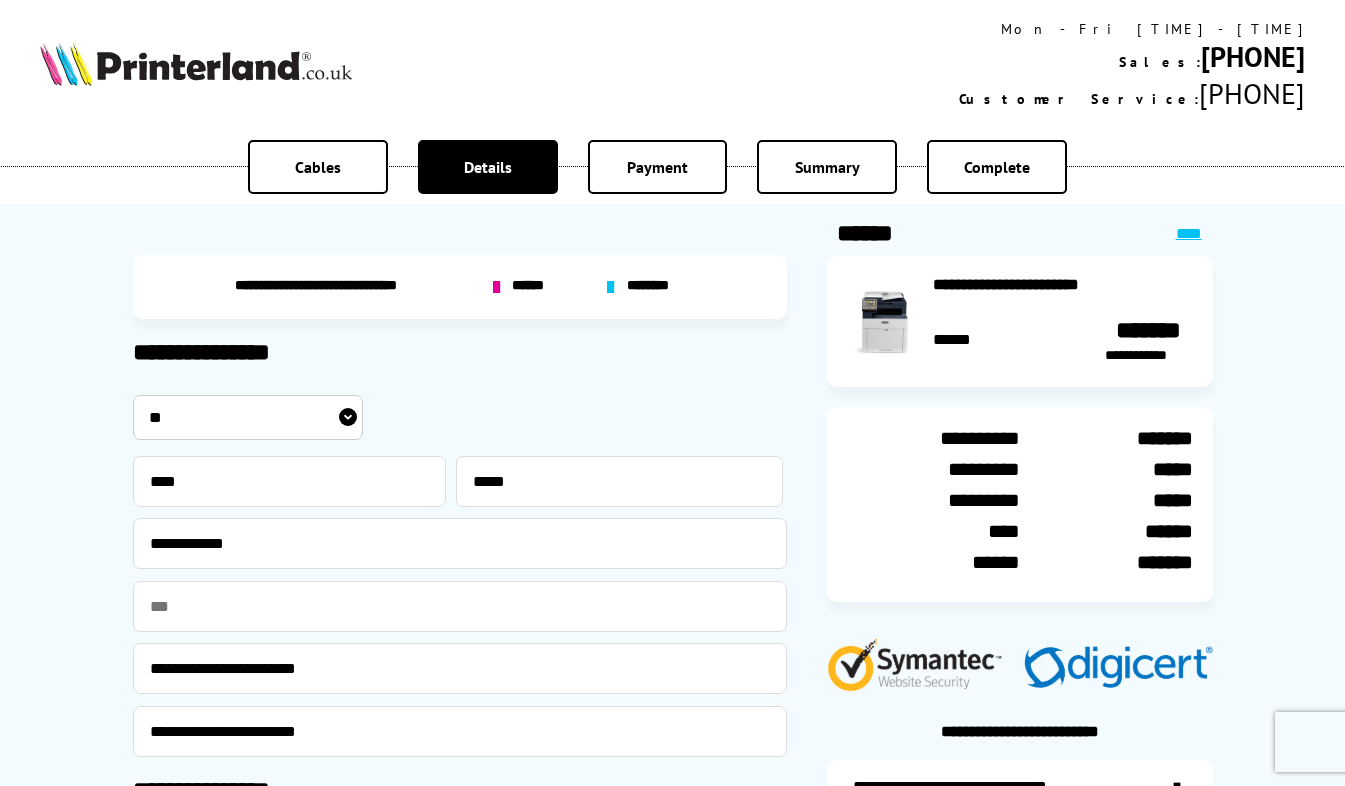 type on "********" 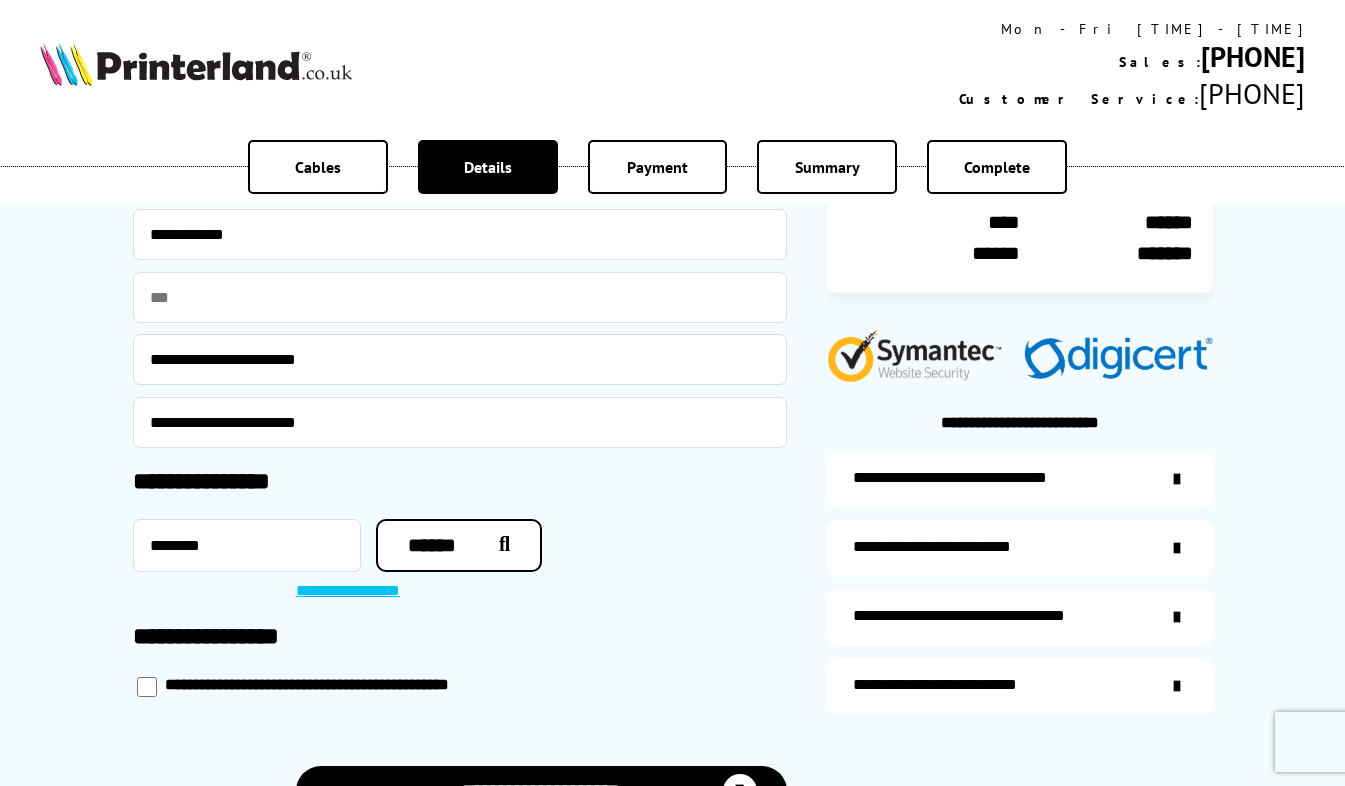 scroll, scrollTop: 400, scrollLeft: 0, axis: vertical 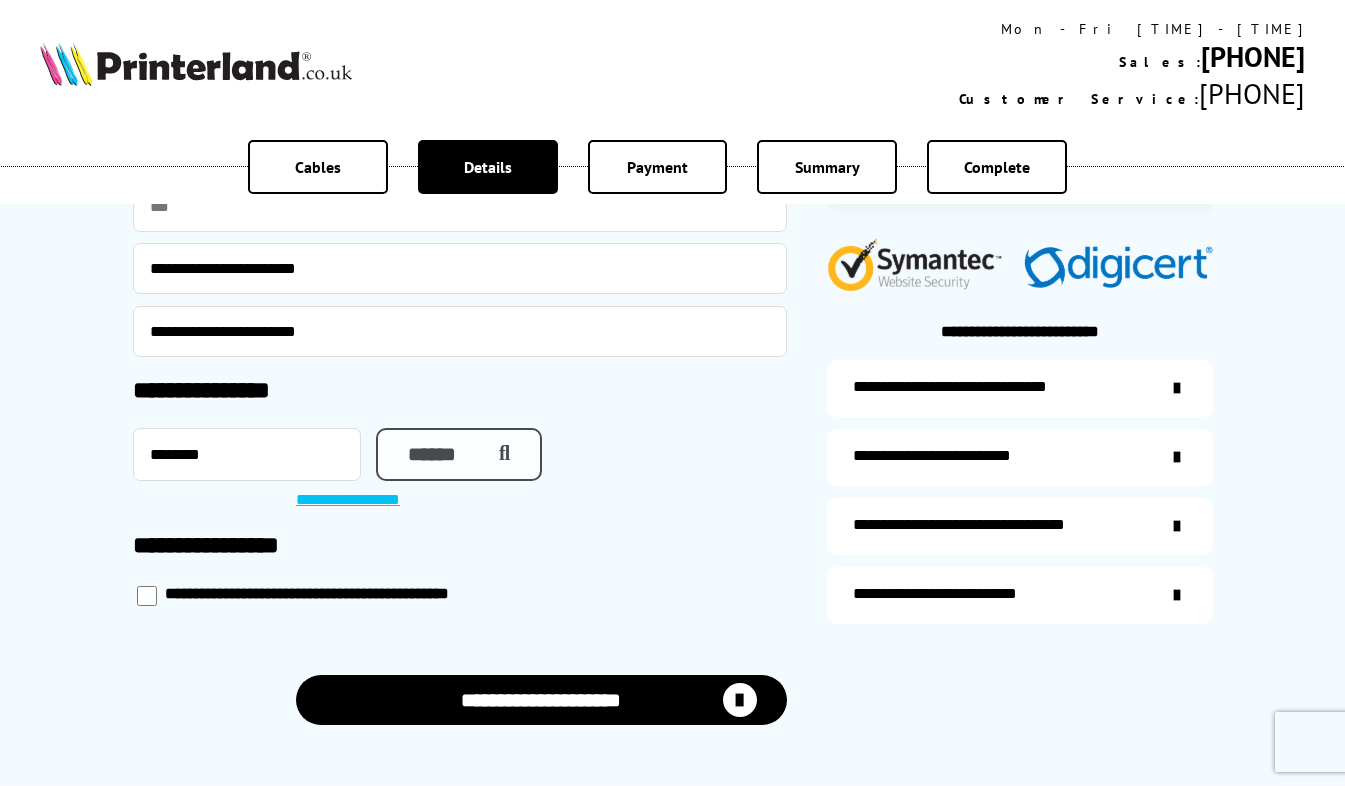 click on "******" at bounding box center [459, 454] 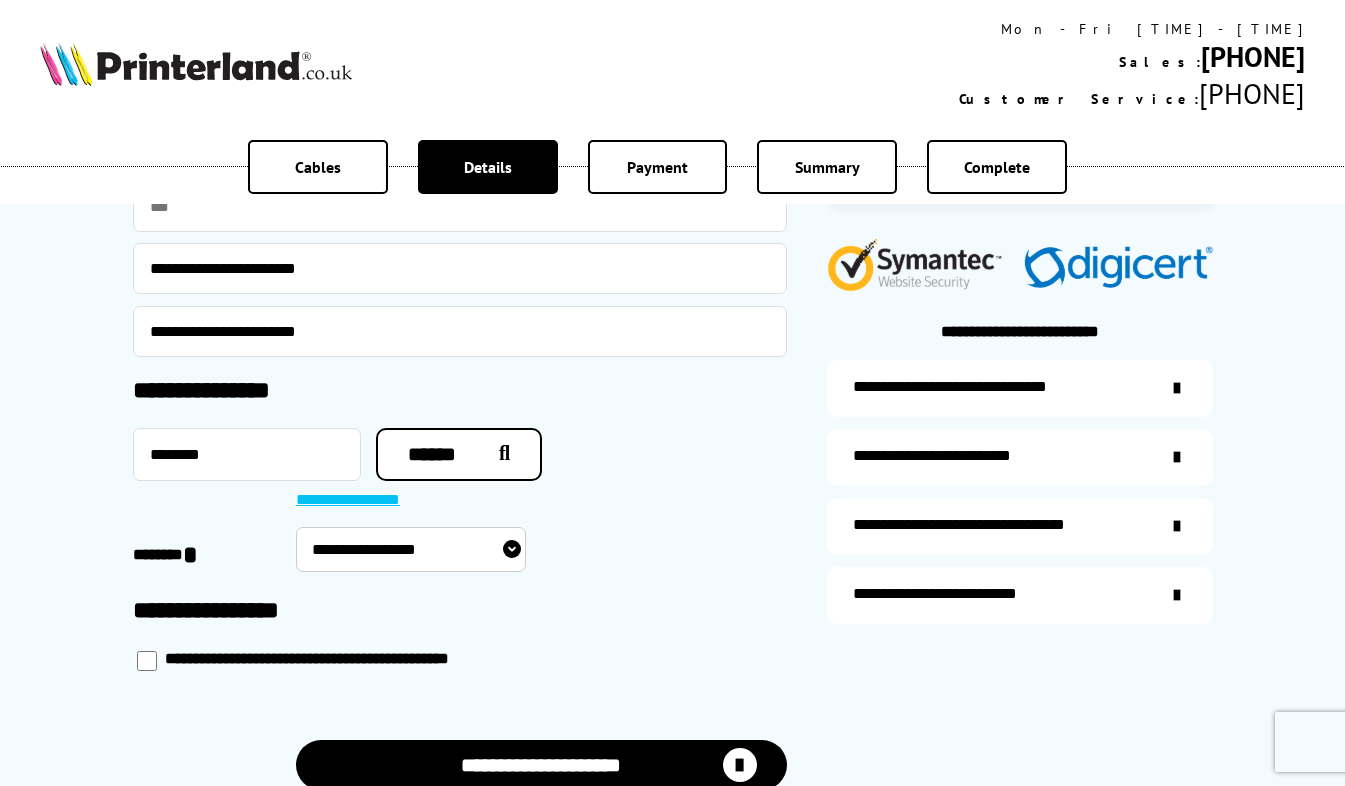 click on "**********" at bounding box center (411, 549) 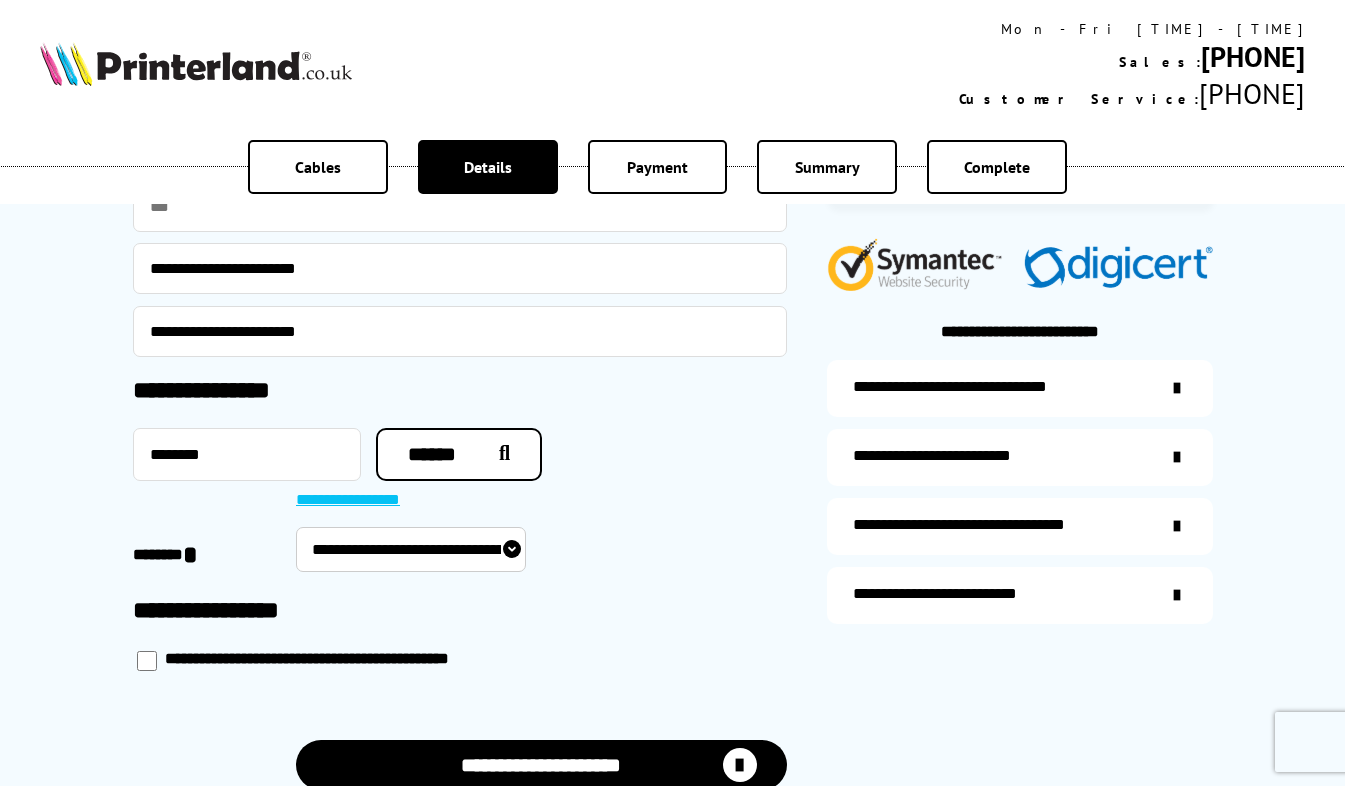 click on "**********" at bounding box center [411, 549] 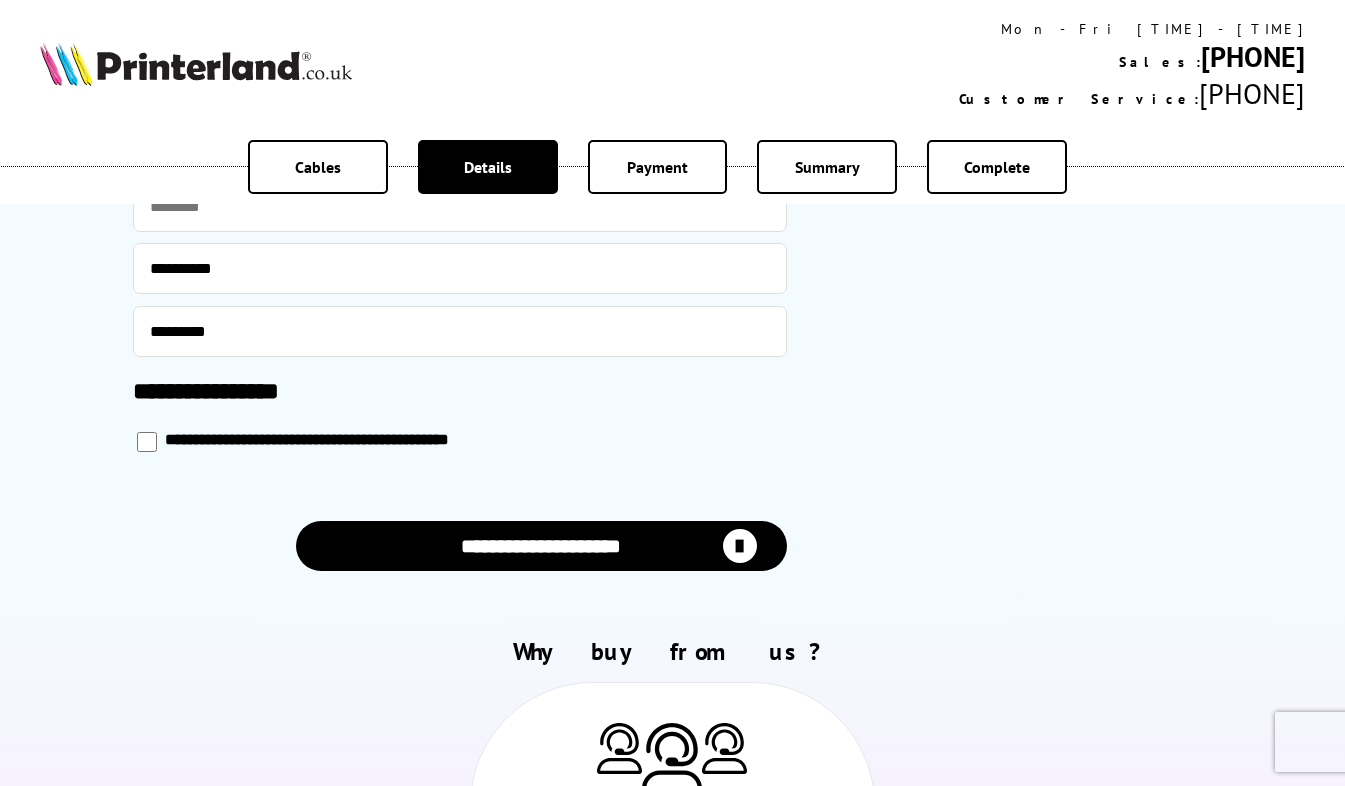 scroll, scrollTop: 1000, scrollLeft: 0, axis: vertical 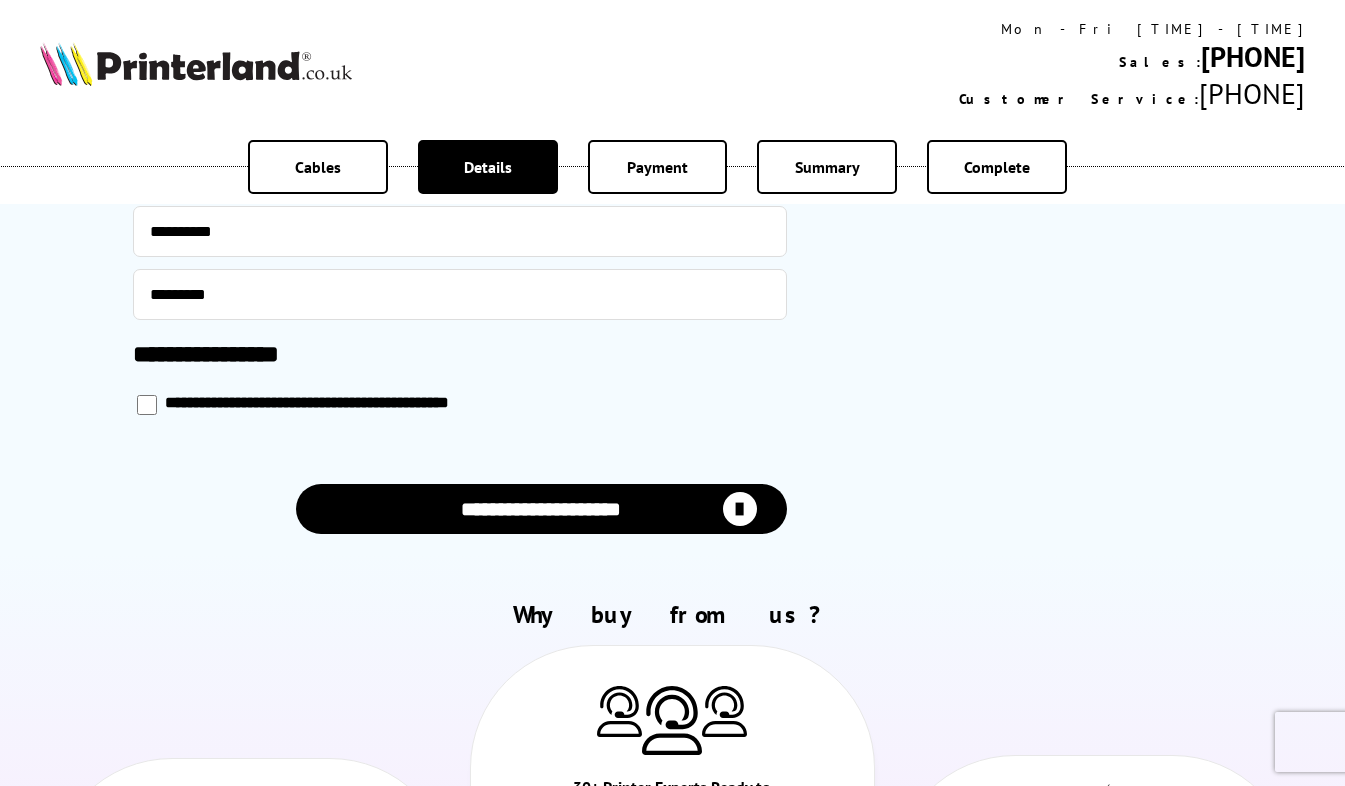 click on "**********" at bounding box center [541, 509] 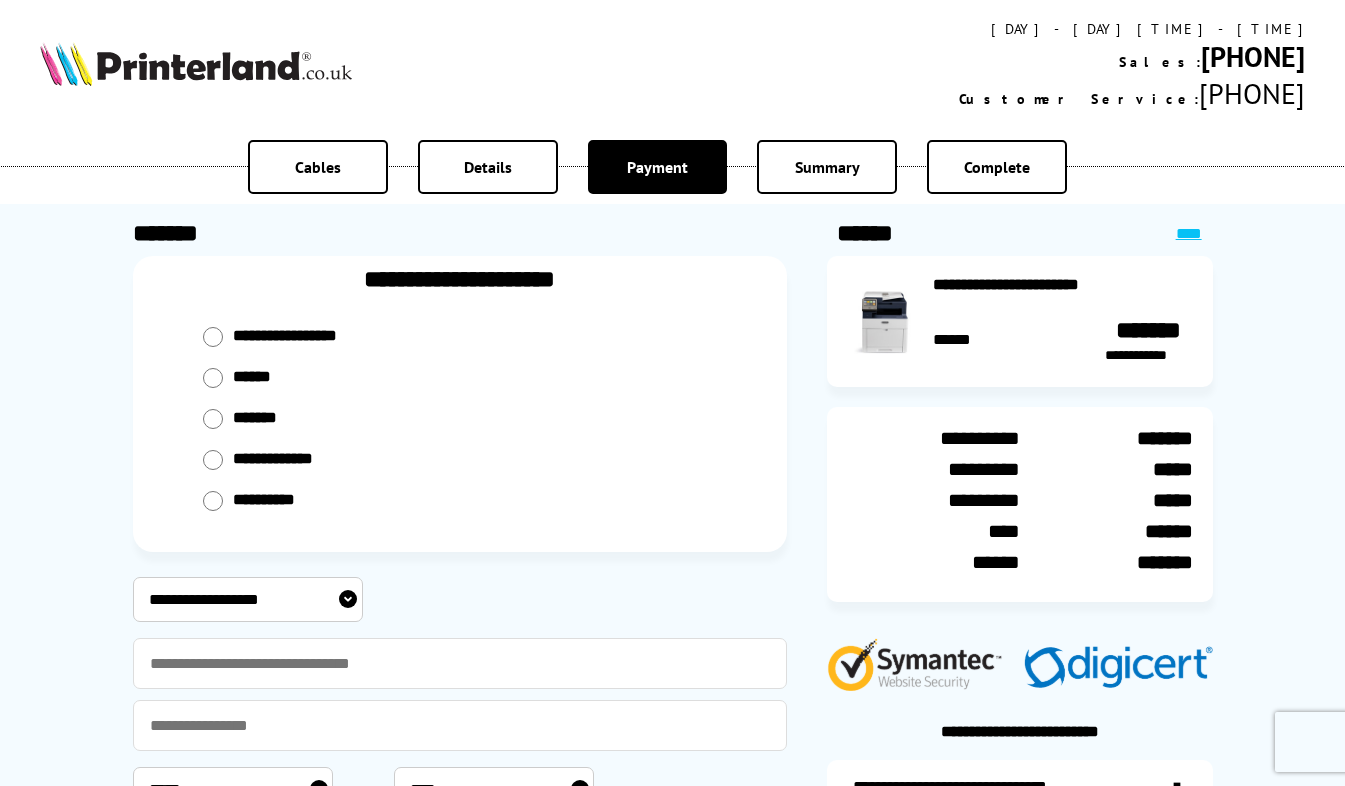 scroll, scrollTop: 0, scrollLeft: 0, axis: both 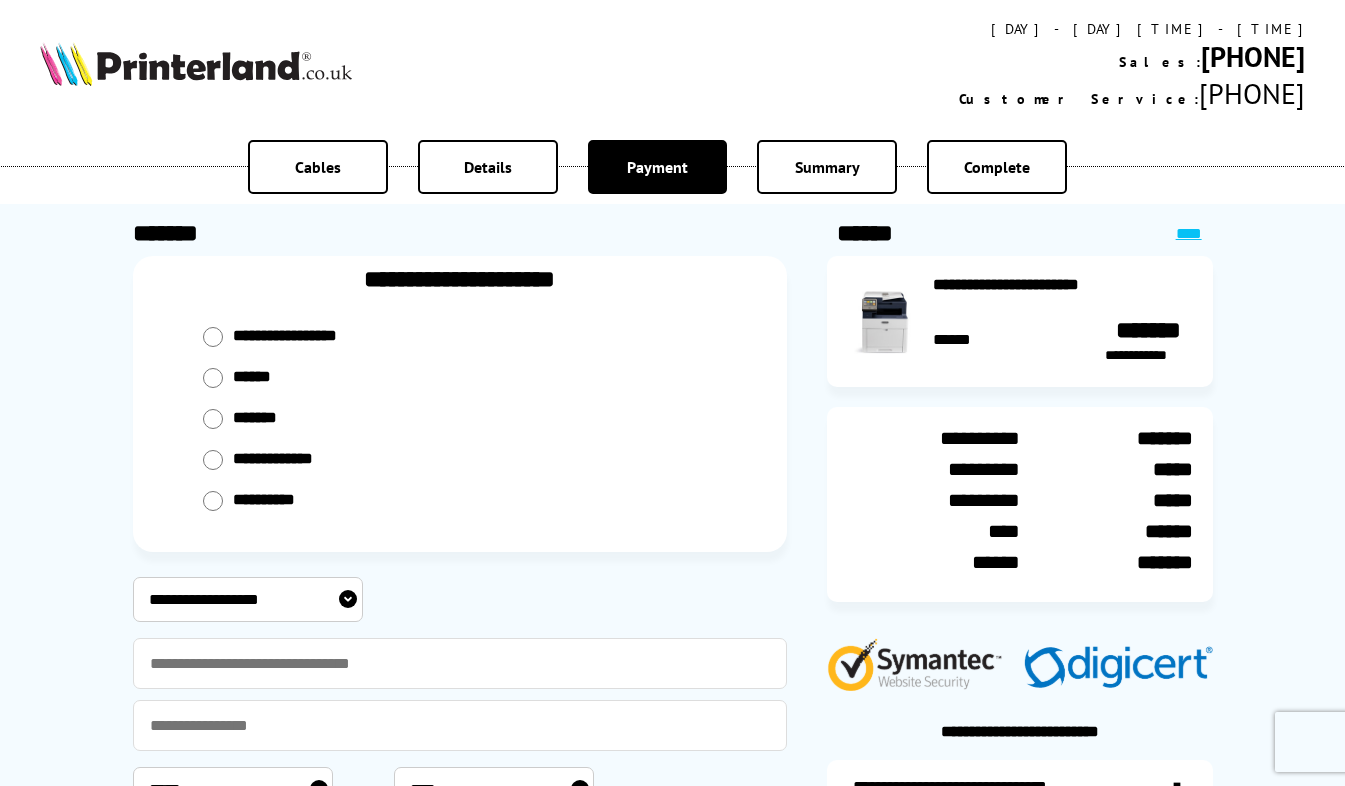 click on "**********" at bounding box center (248, 599) 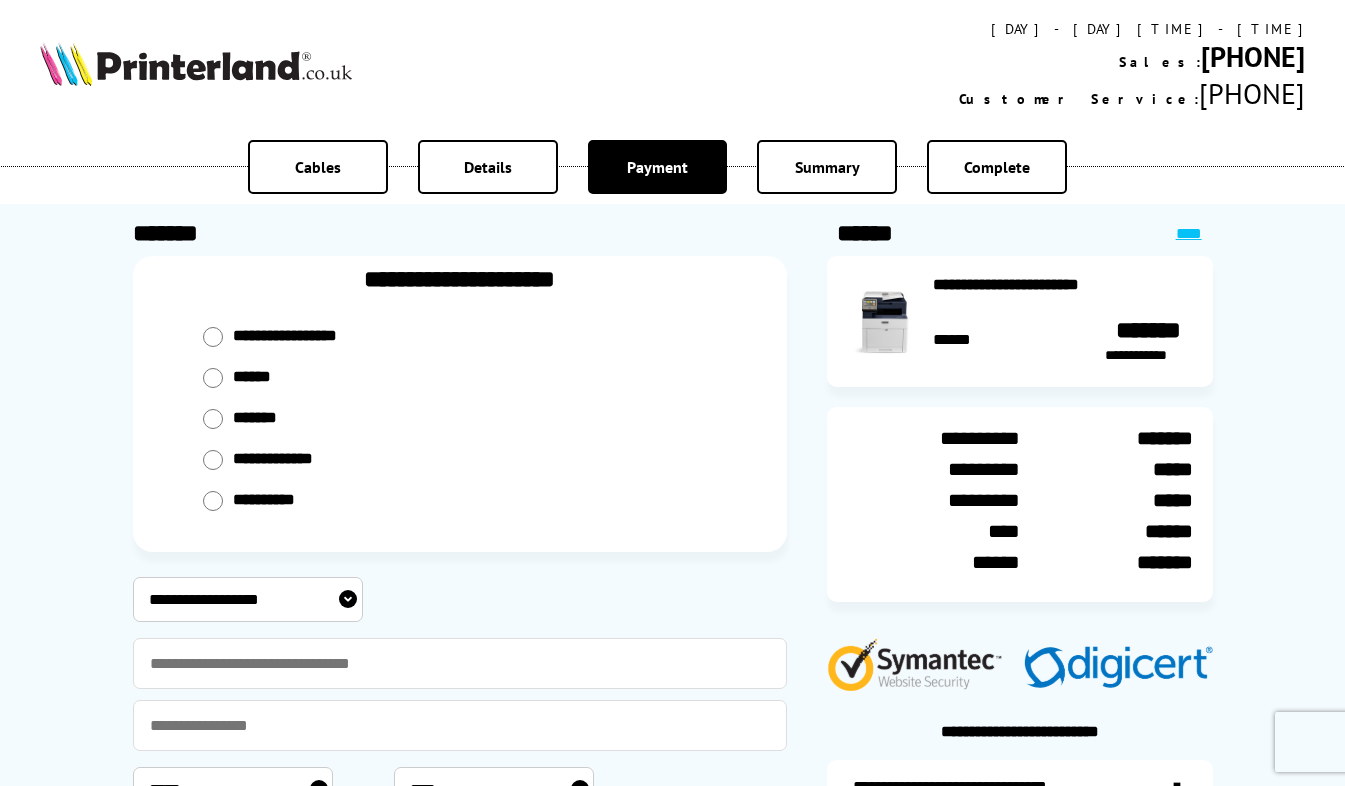 select on "**********" 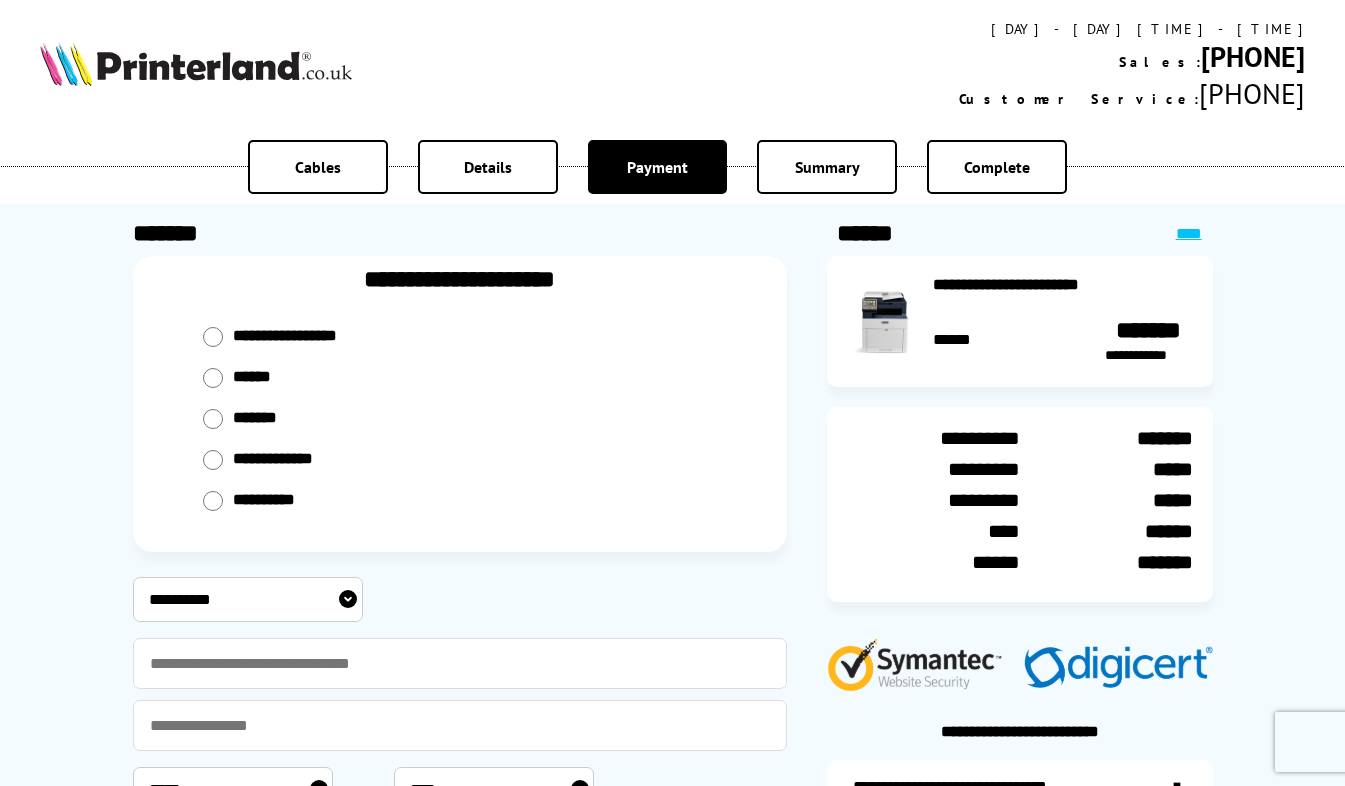 click on "**********" at bounding box center (248, 599) 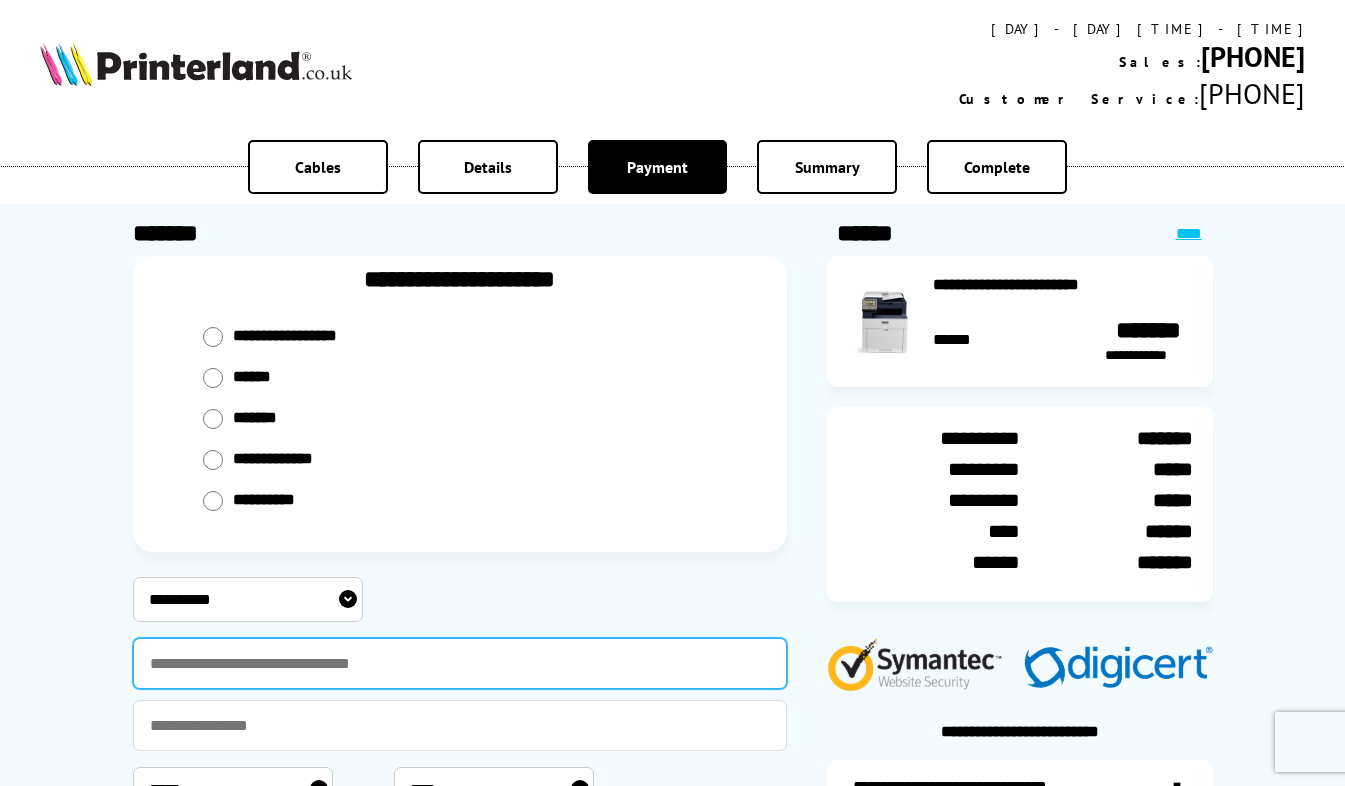 click at bounding box center [460, 663] 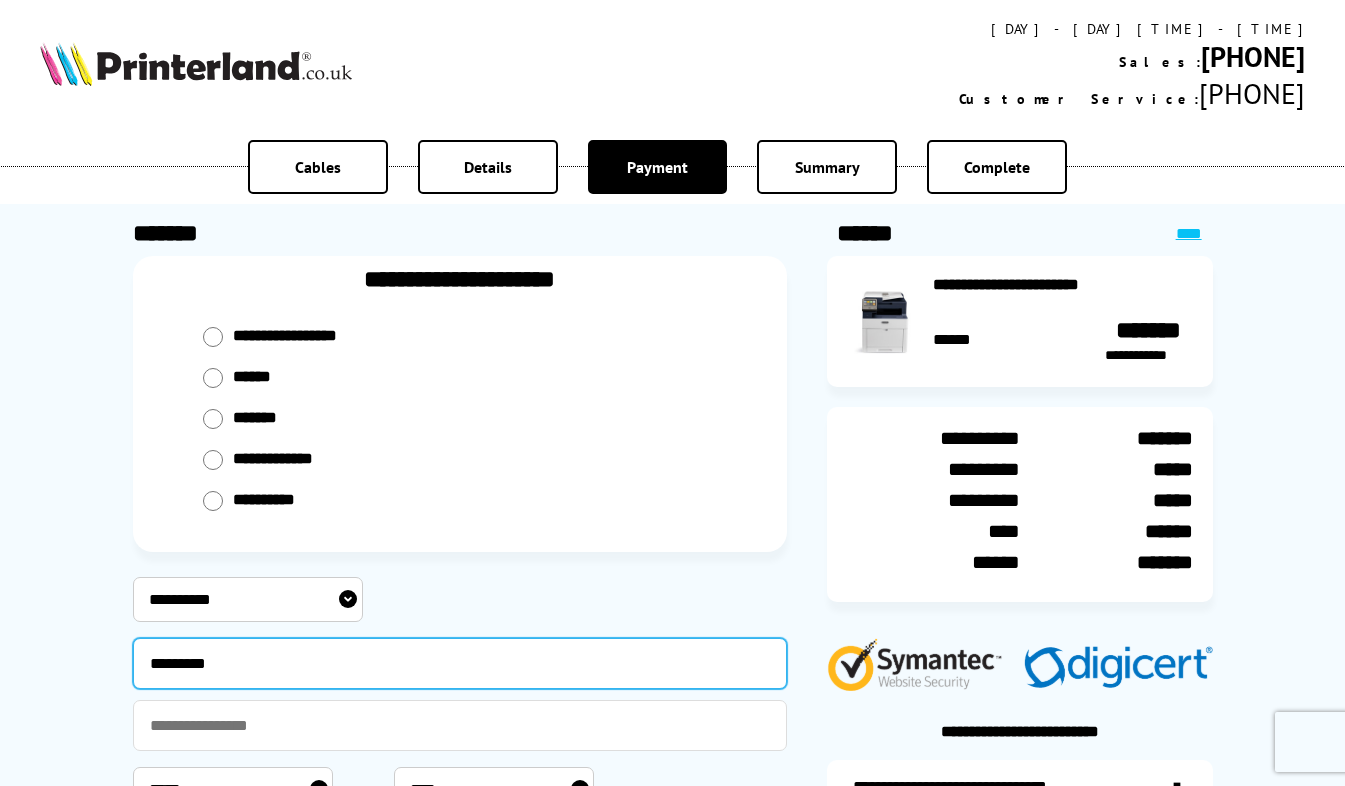 type on "*********" 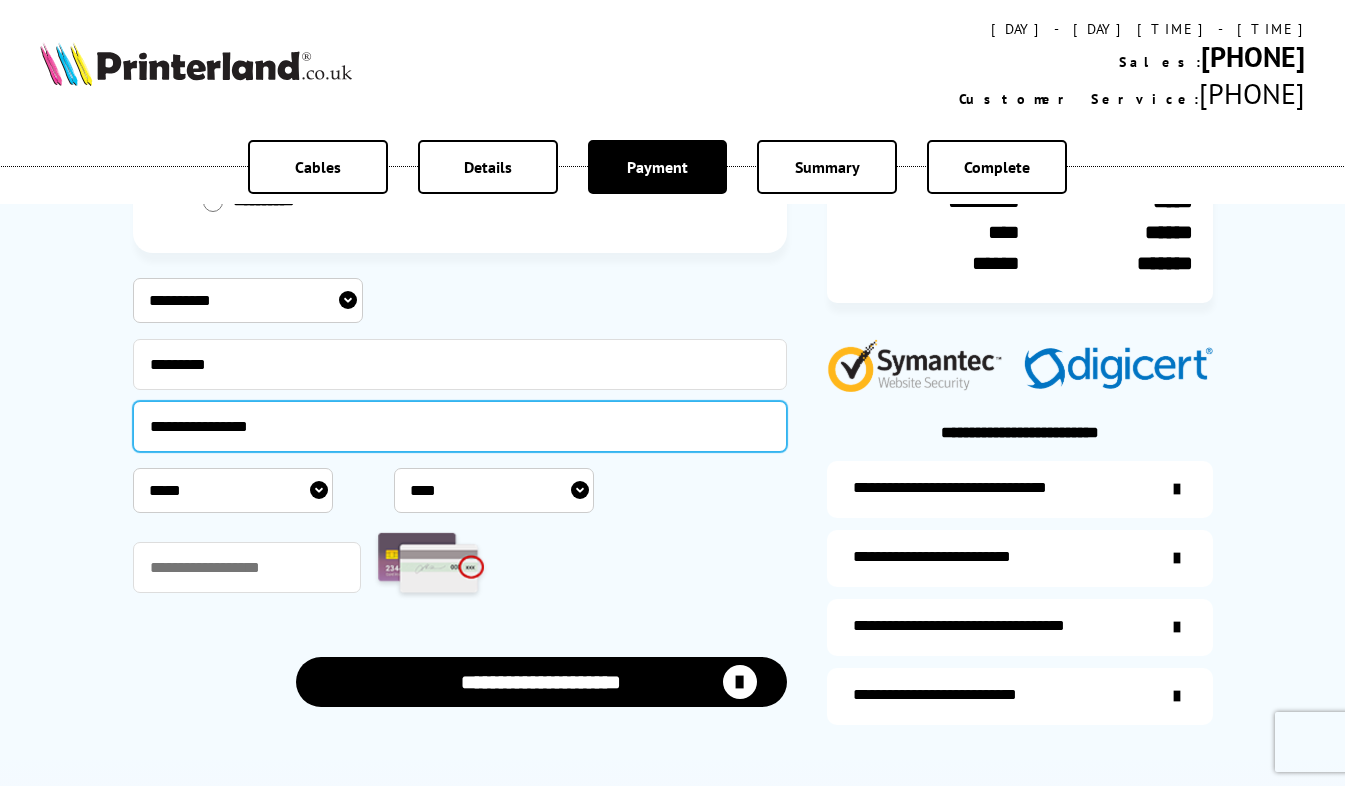 scroll, scrollTop: 300, scrollLeft: 0, axis: vertical 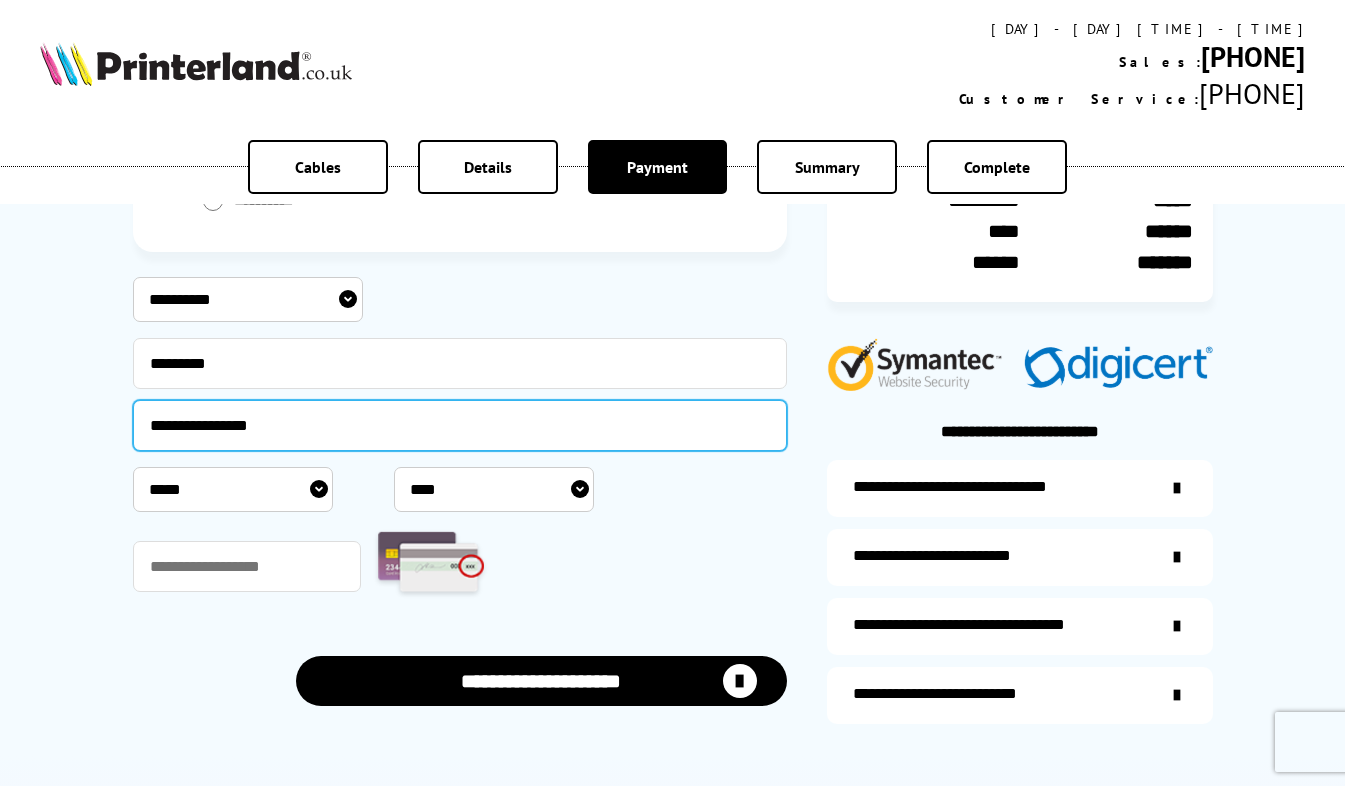 type on "**********" 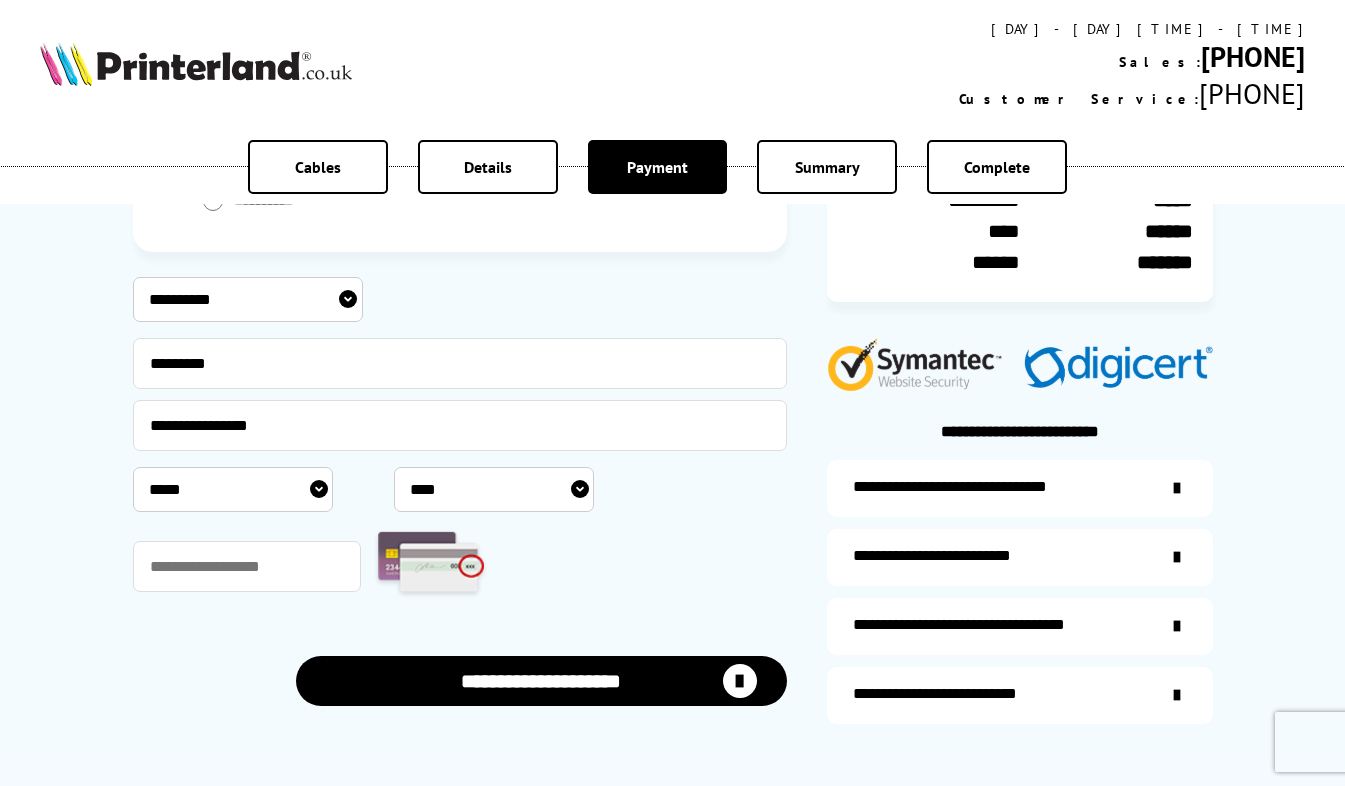 click on "*****
*
*
*
*
*
*
*
*
*
**
**
**" at bounding box center [233, 489] 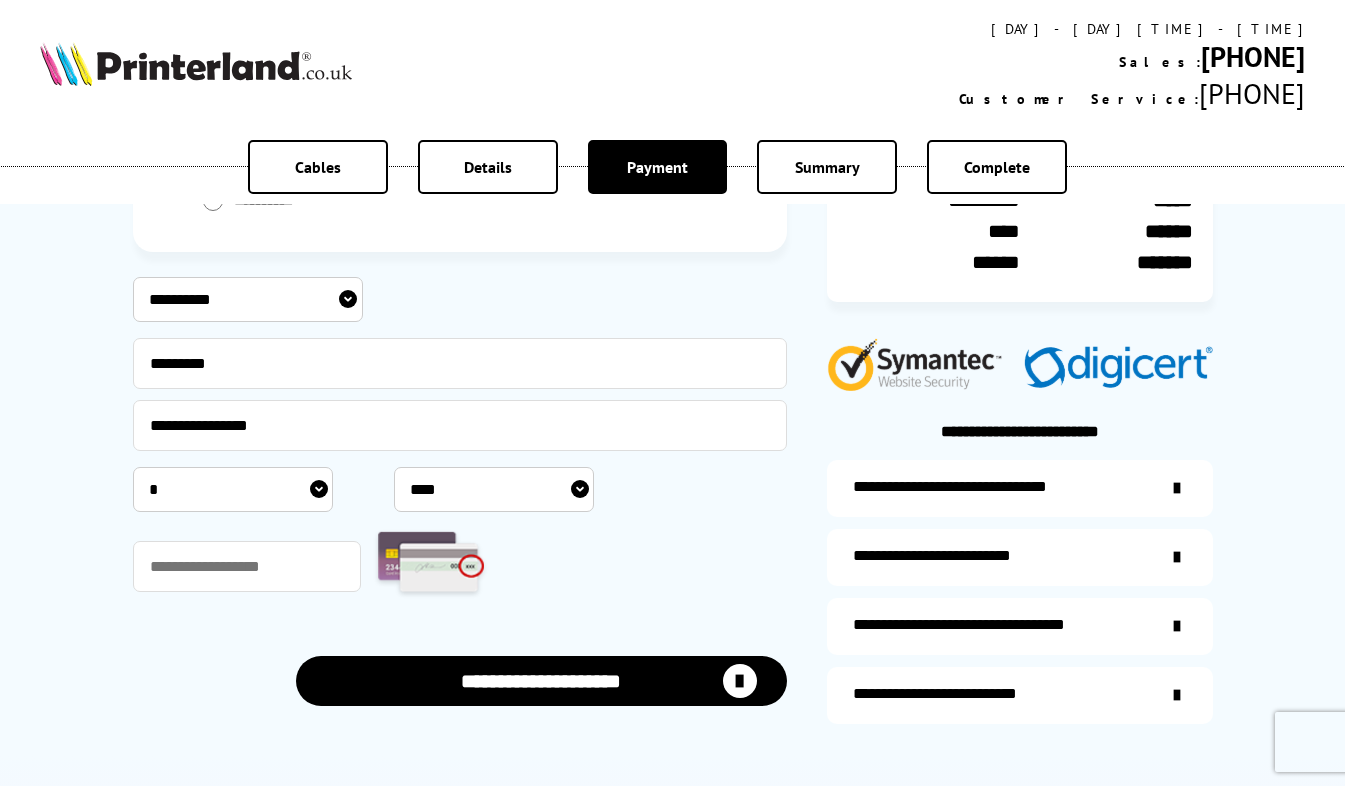 click on "*****
*
*
*
*
*
*
*
*
*
**
**
**" at bounding box center [233, 489] 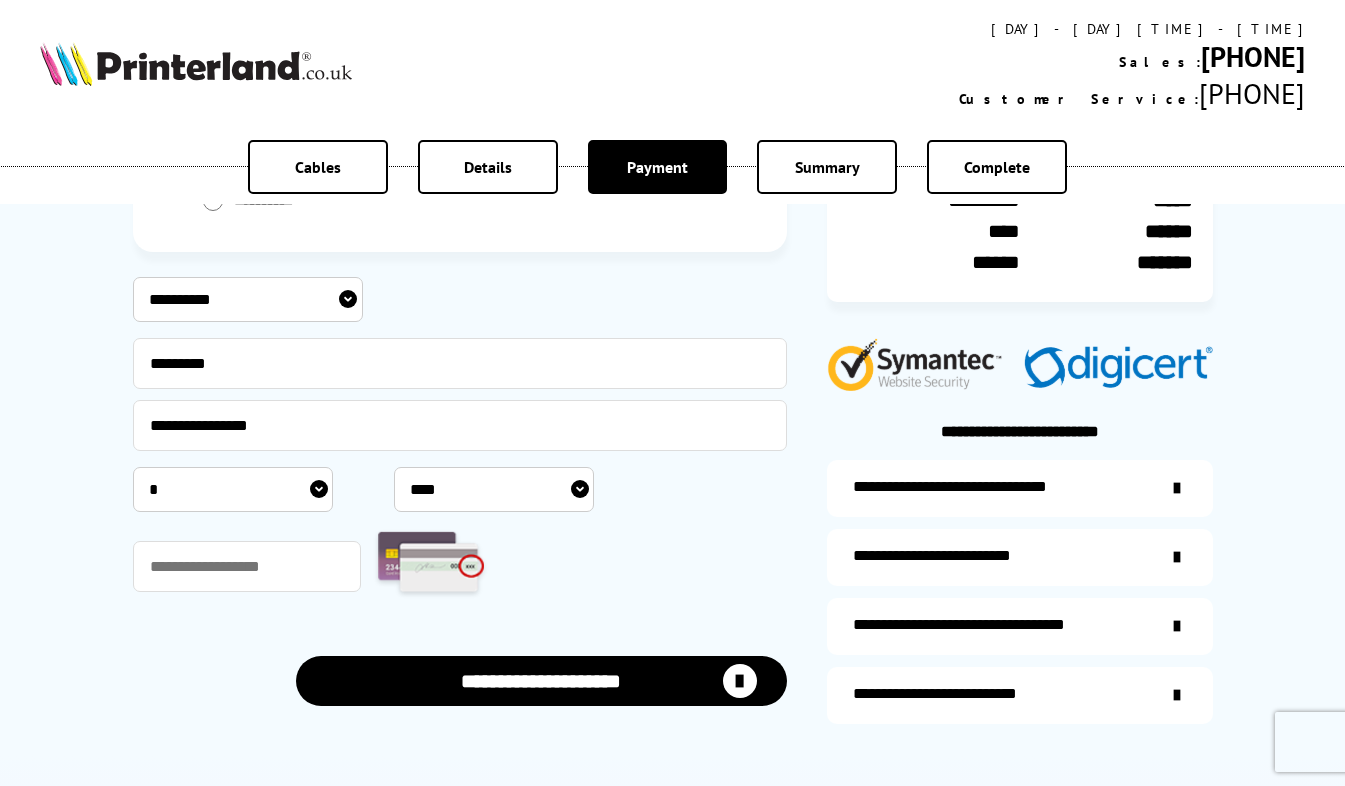 click on "****
****
****
****
****
****
****
****
****
****
****
****
****
****
****
****
****
****
****
****
****
****" at bounding box center (494, 489) 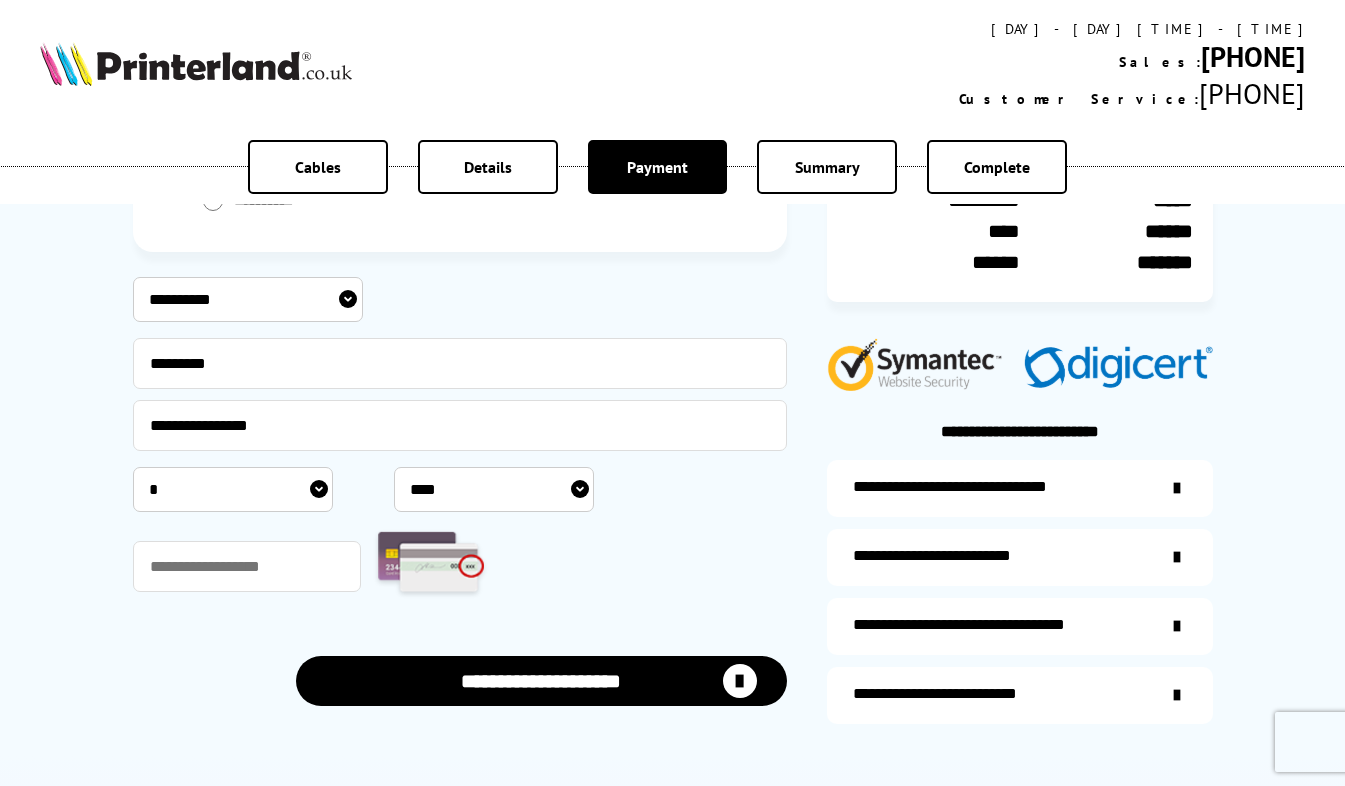 select on "****" 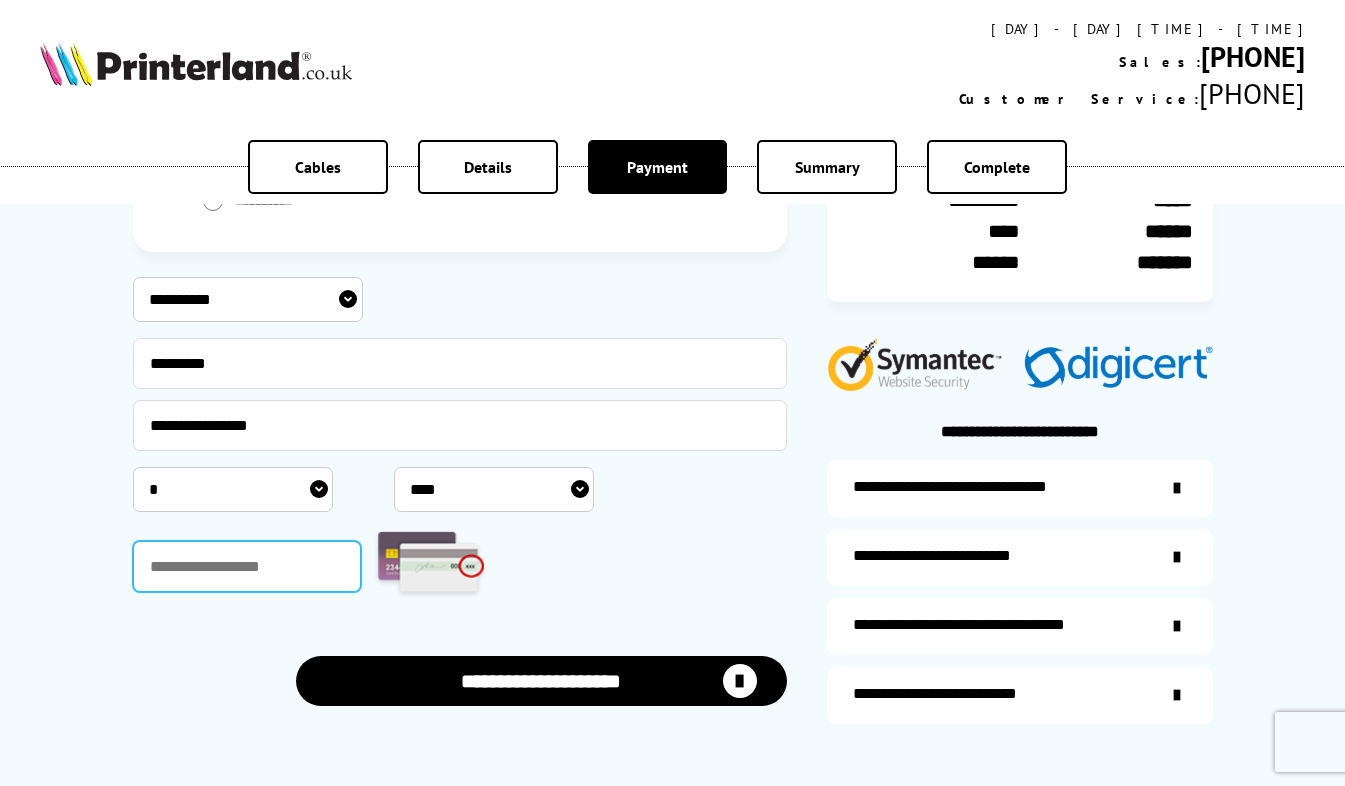 click at bounding box center (247, 566) 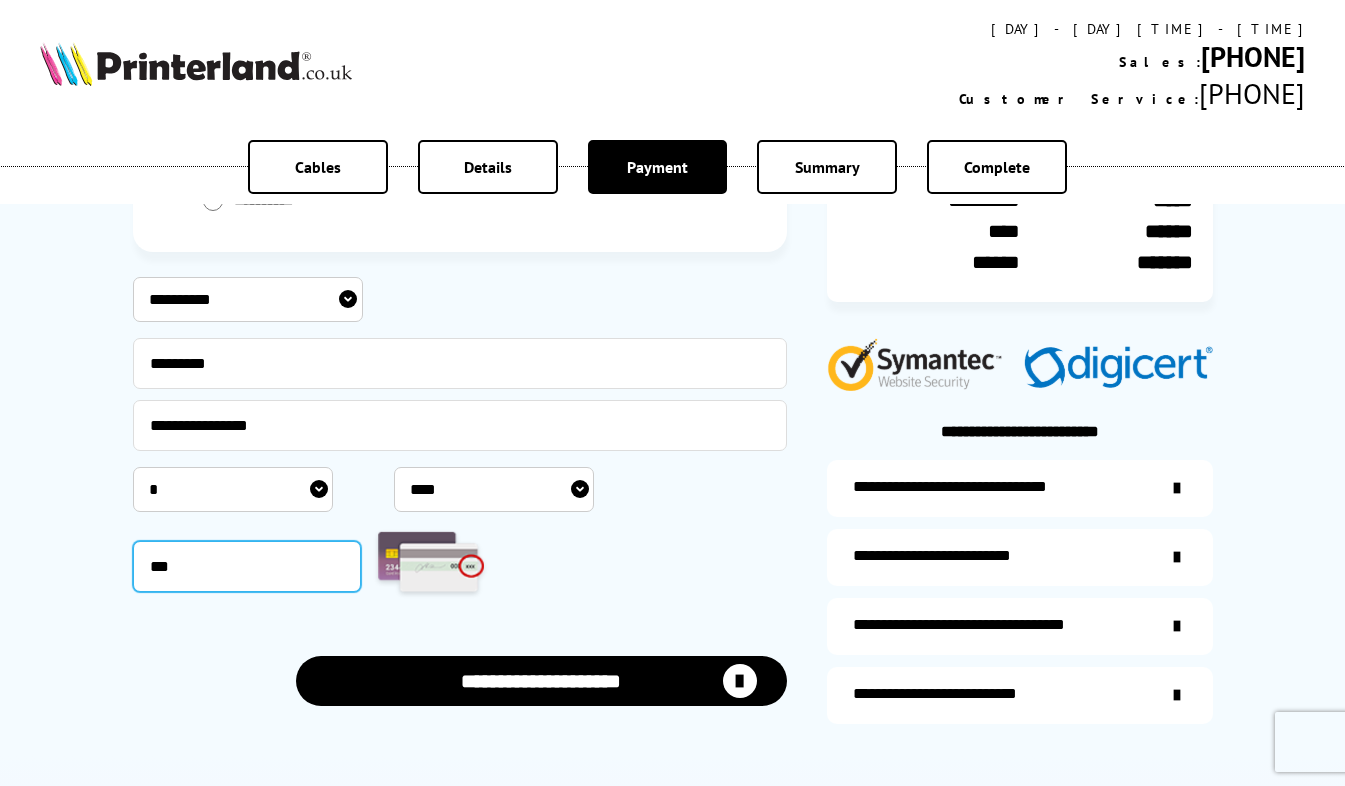 type on "***" 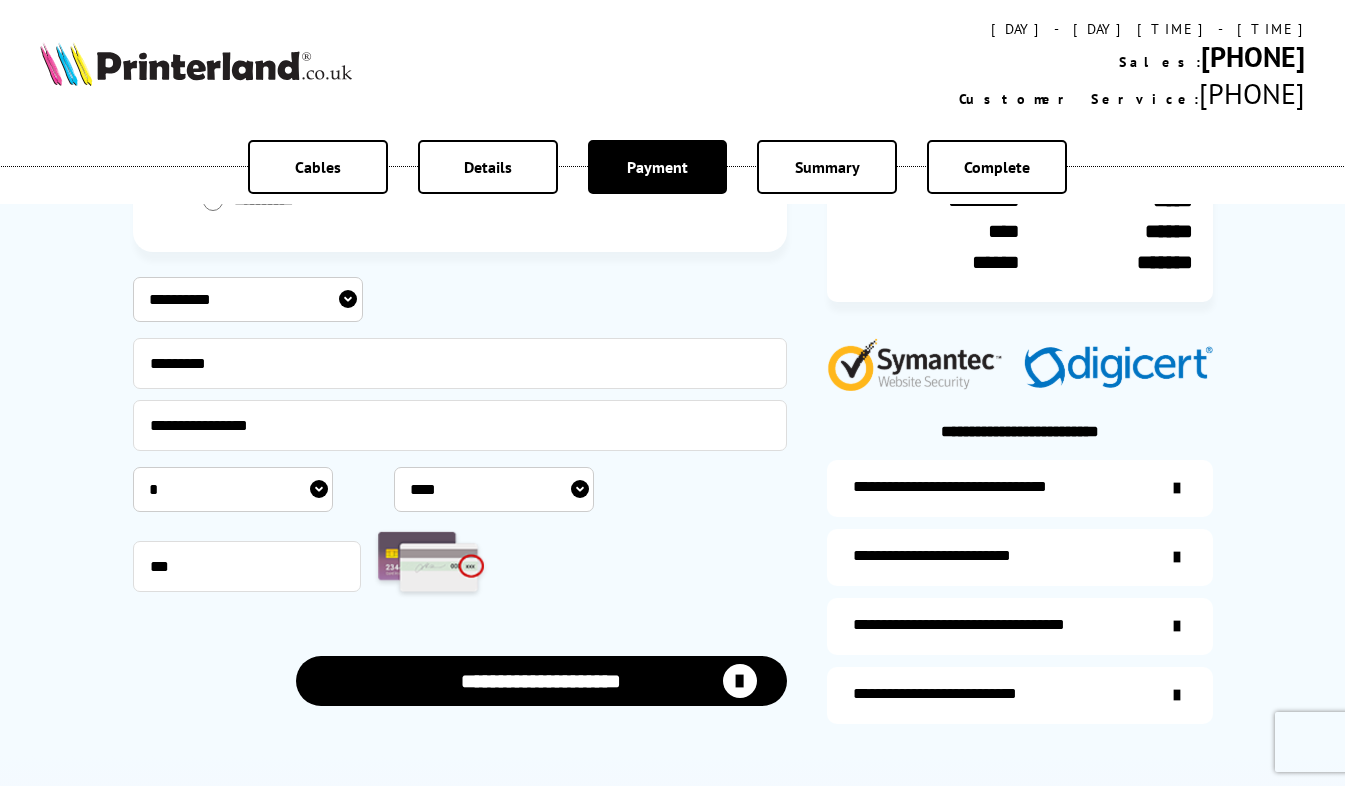 click on "**********" at bounding box center (541, 681) 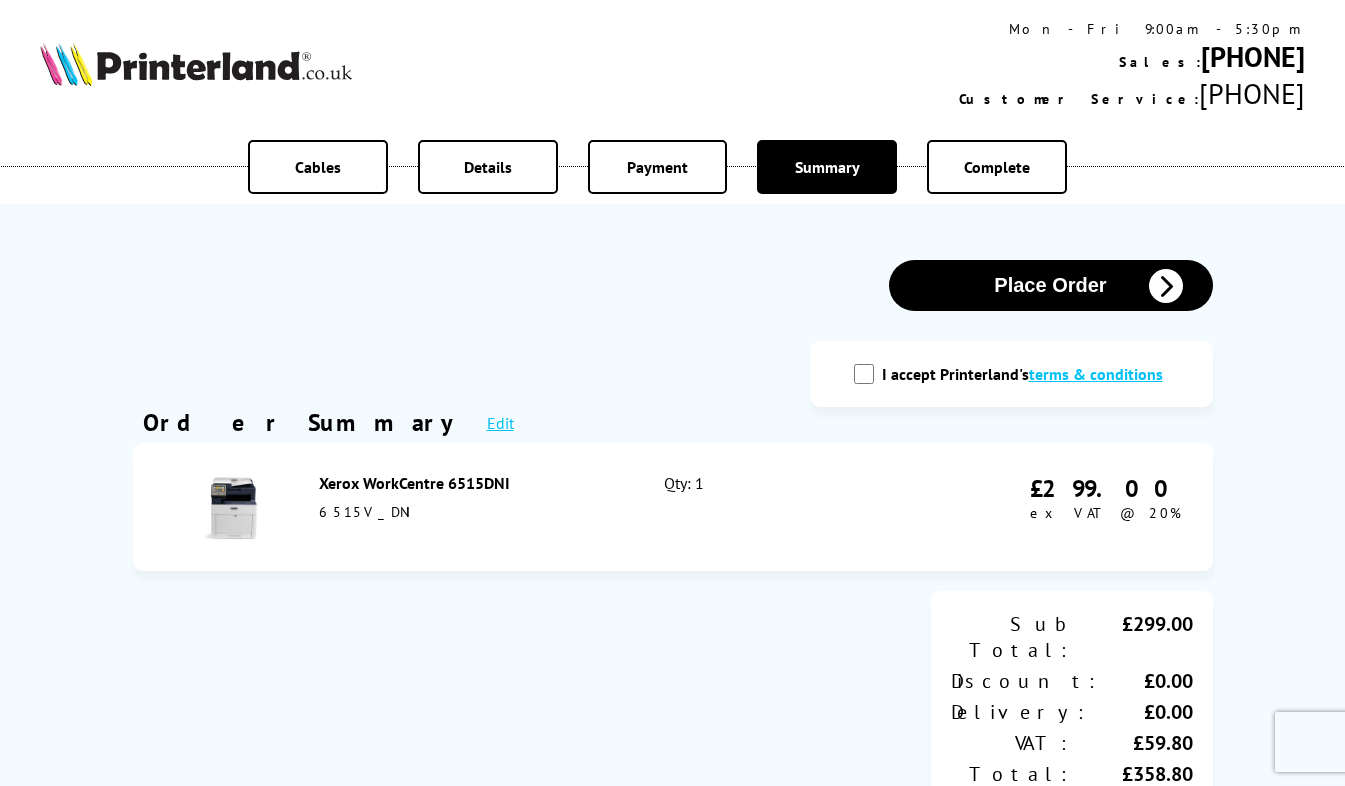scroll, scrollTop: 0, scrollLeft: 0, axis: both 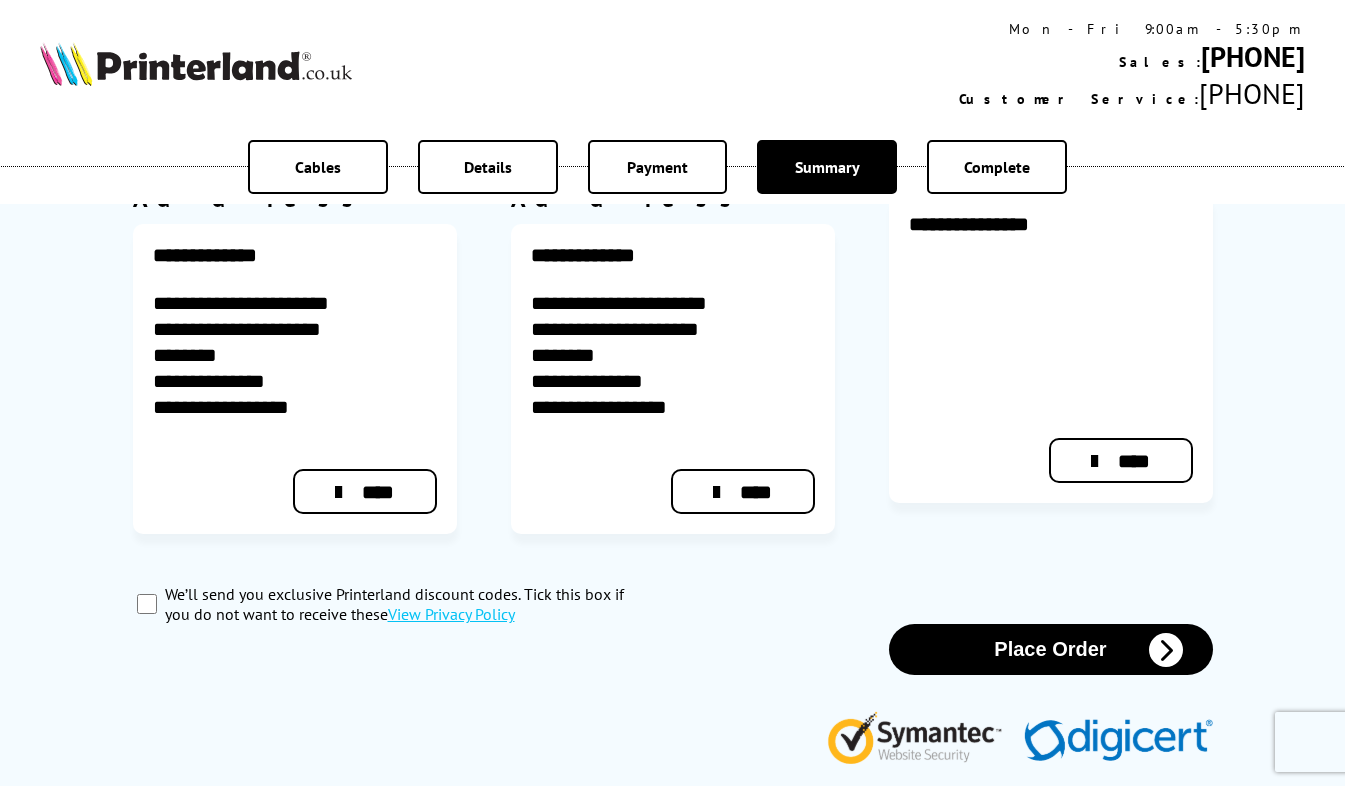 click on "Place Order" at bounding box center (1051, 649) 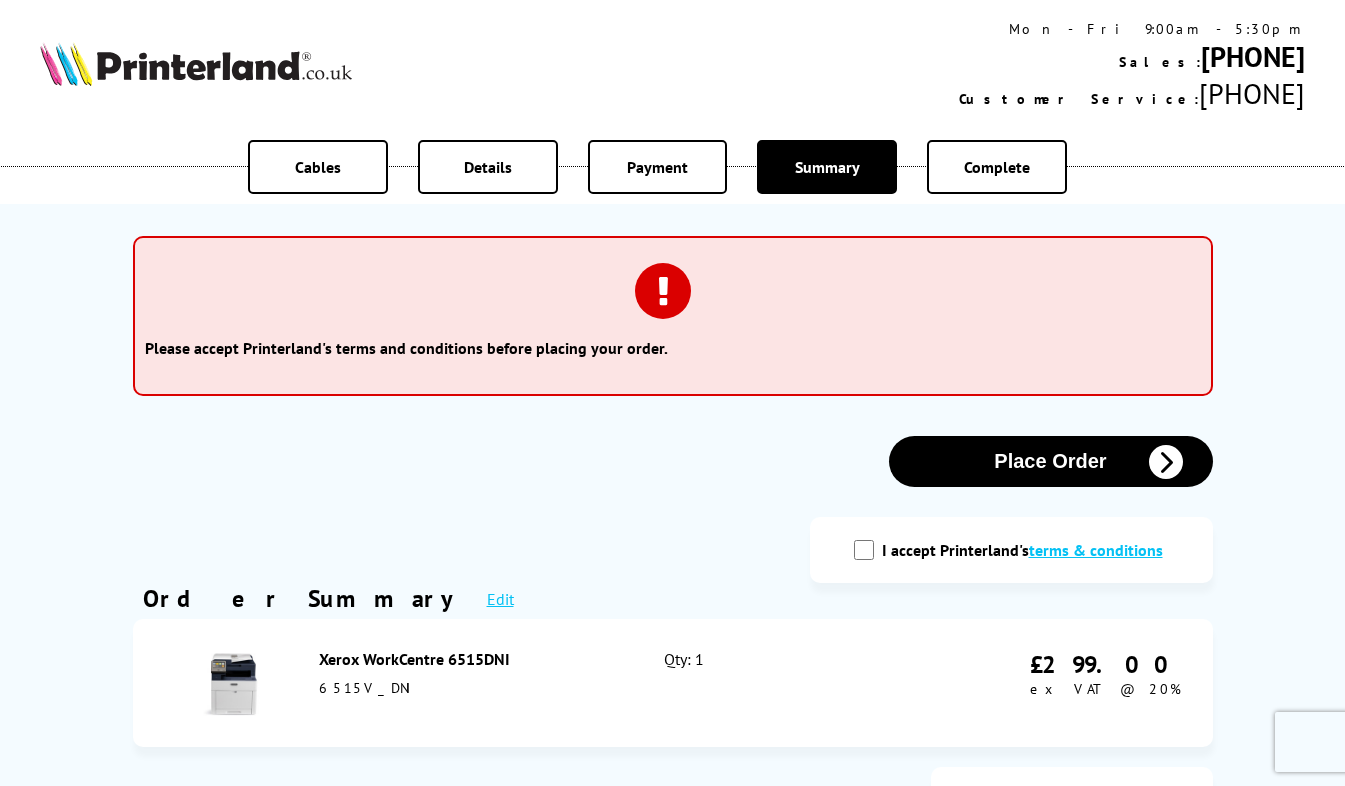 scroll, scrollTop: 0, scrollLeft: 0, axis: both 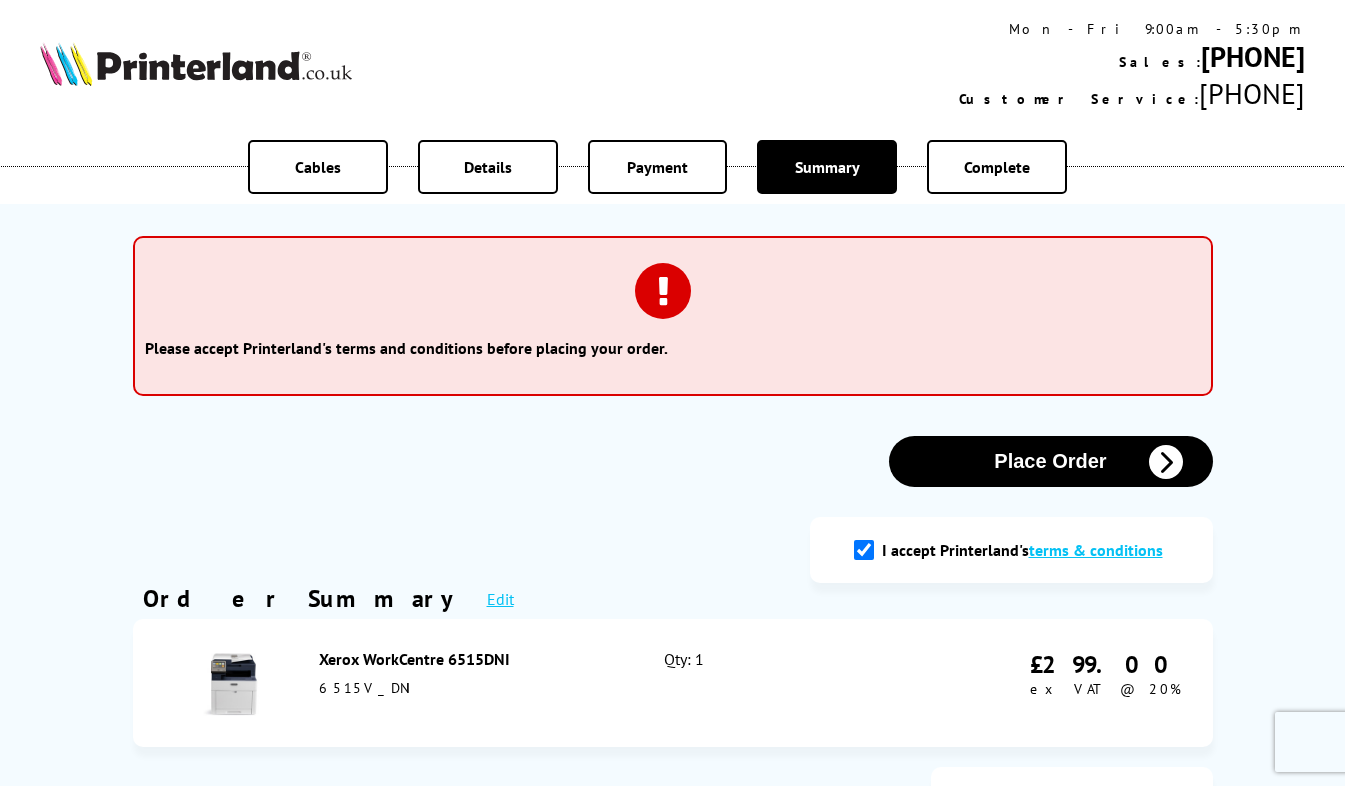 click on "Place Order" at bounding box center (1051, 461) 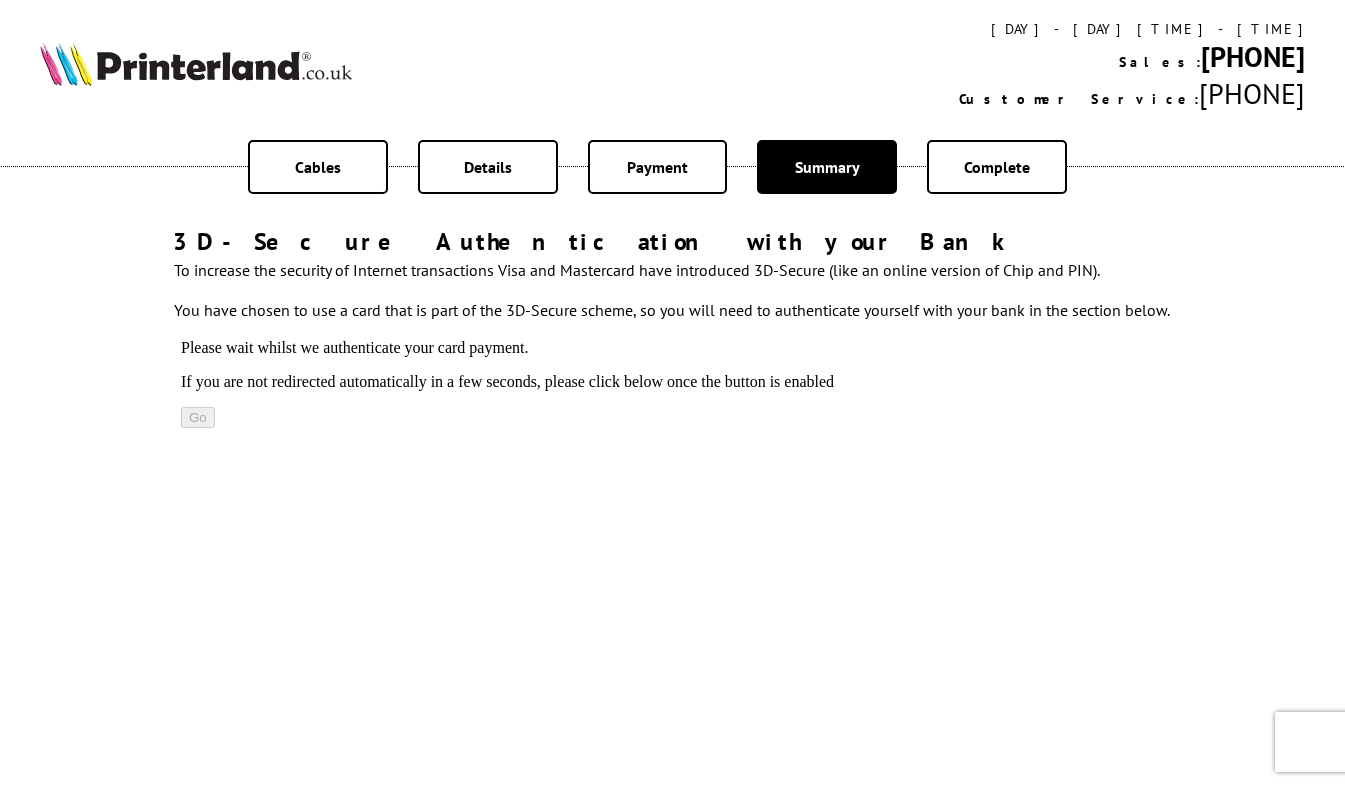 scroll, scrollTop: 0, scrollLeft: 0, axis: both 